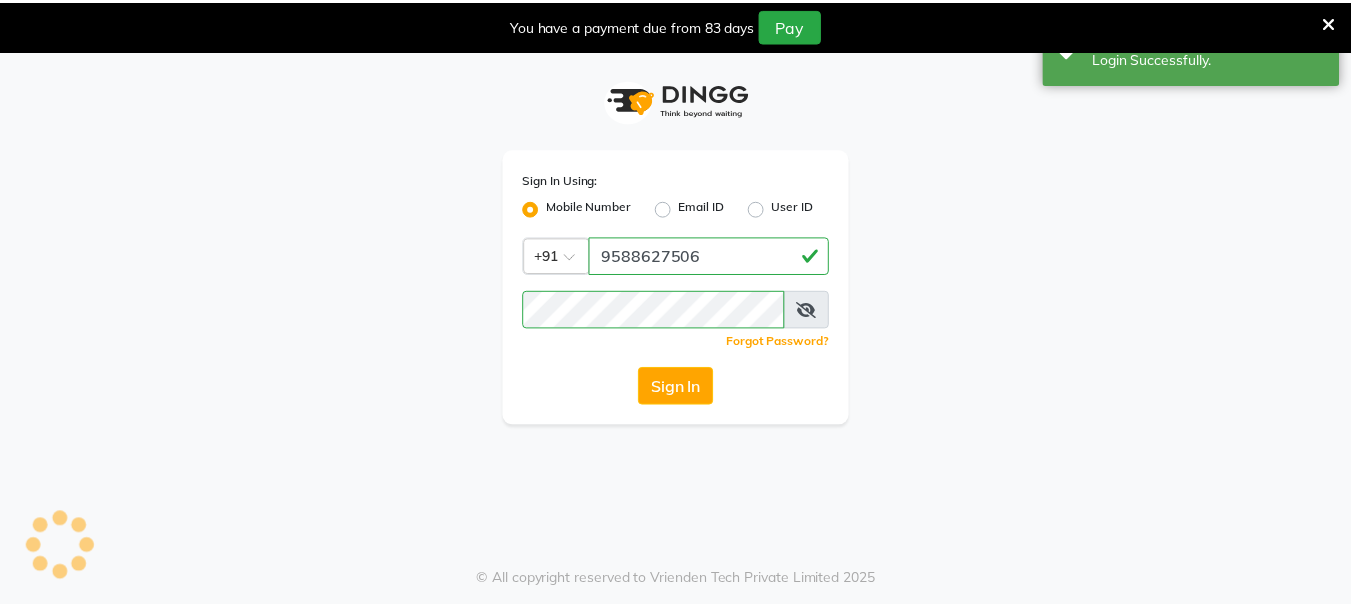 scroll, scrollTop: 0, scrollLeft: 0, axis: both 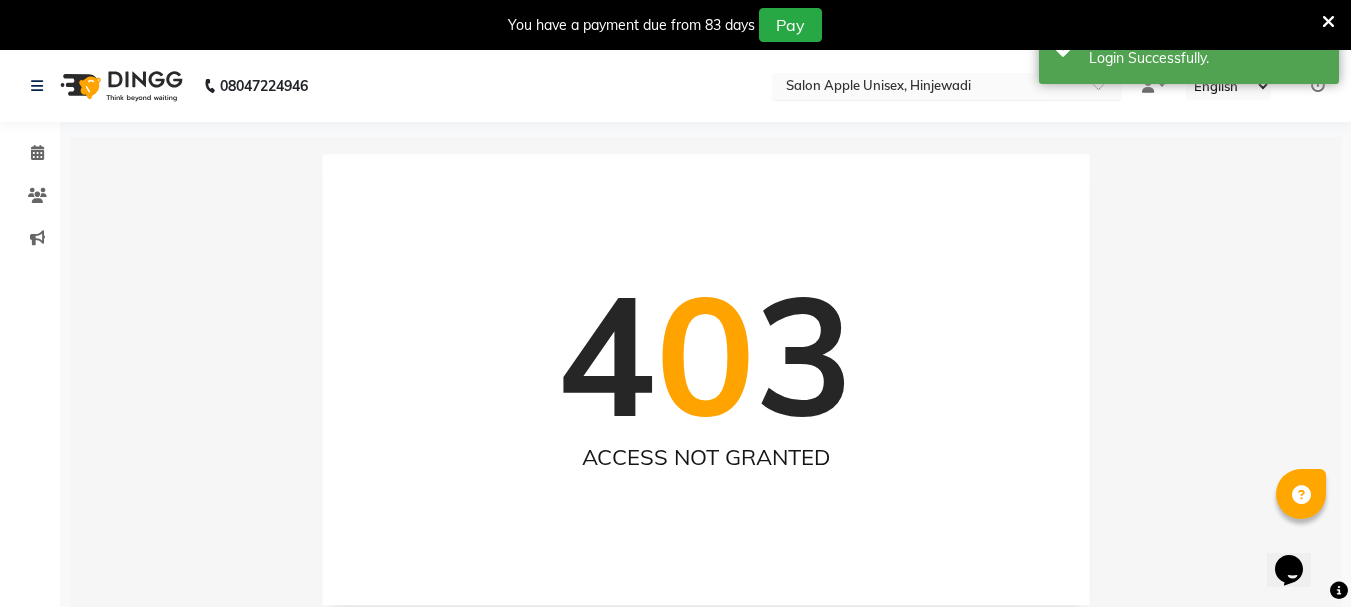 click at bounding box center [927, 88] 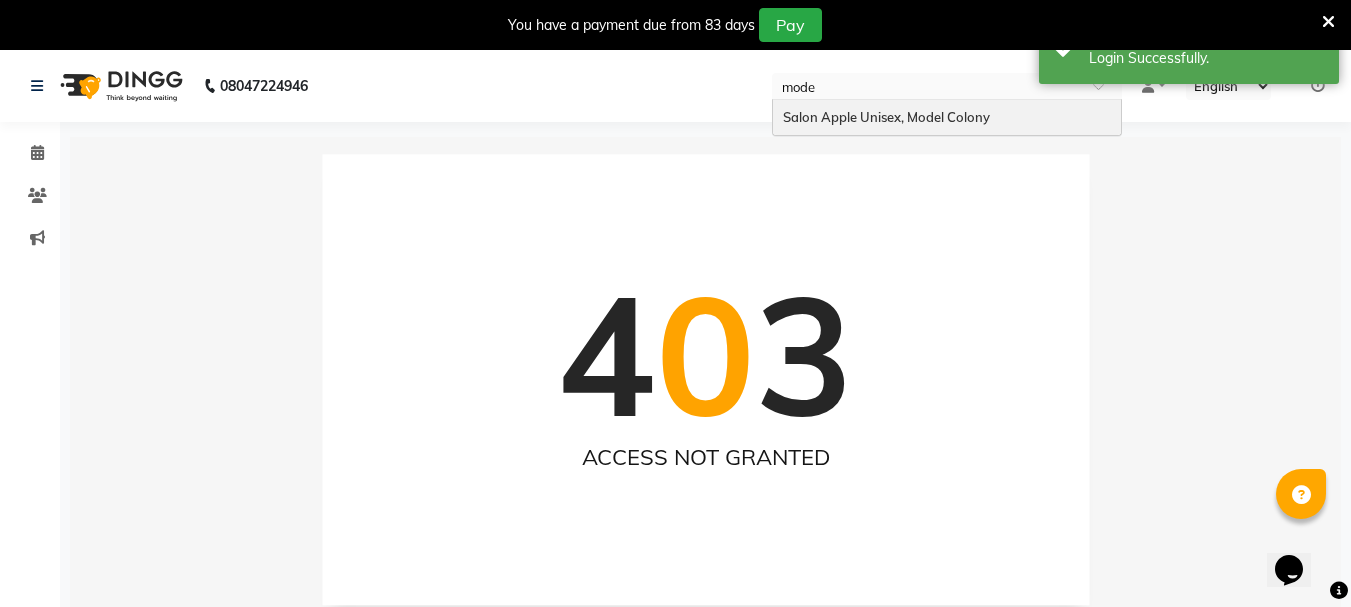 type on "model" 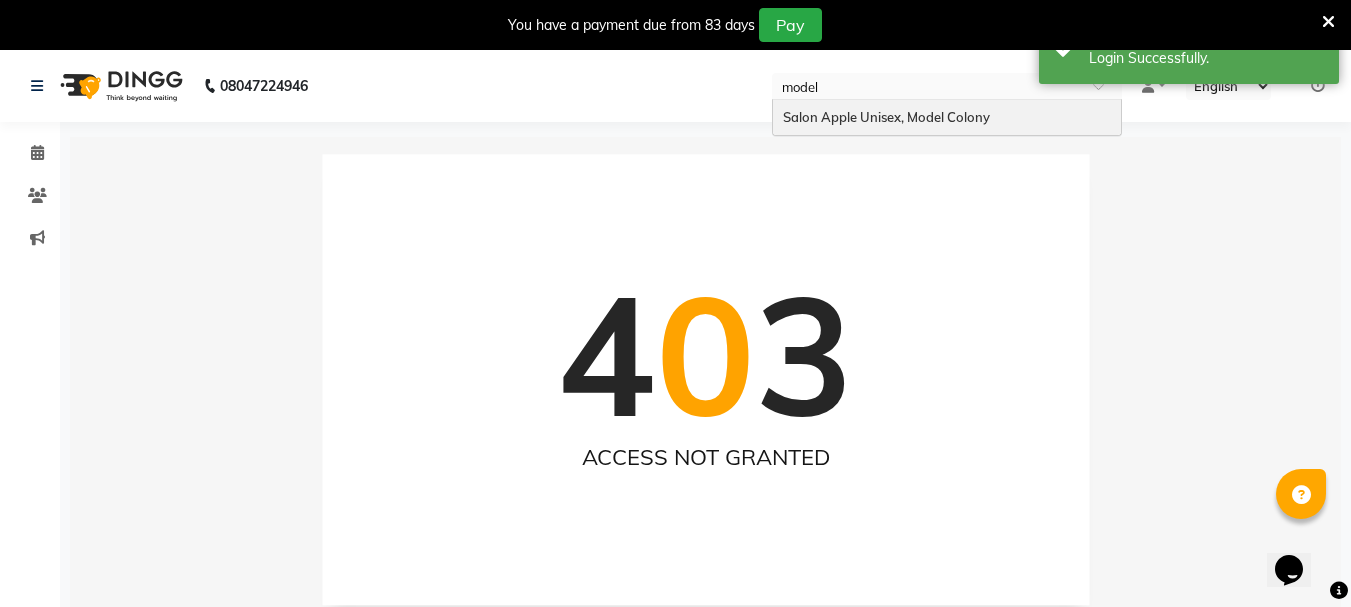 click on "Salon Apple Unisex, Model Colony" at bounding box center [886, 117] 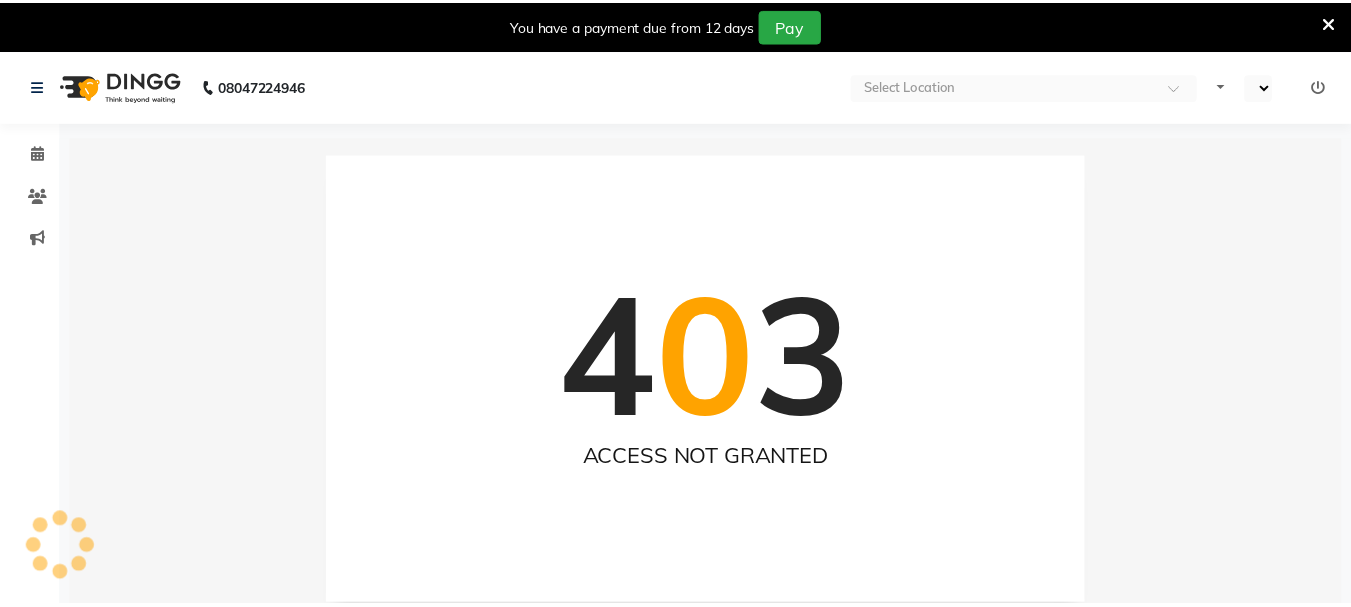 scroll, scrollTop: 0, scrollLeft: 0, axis: both 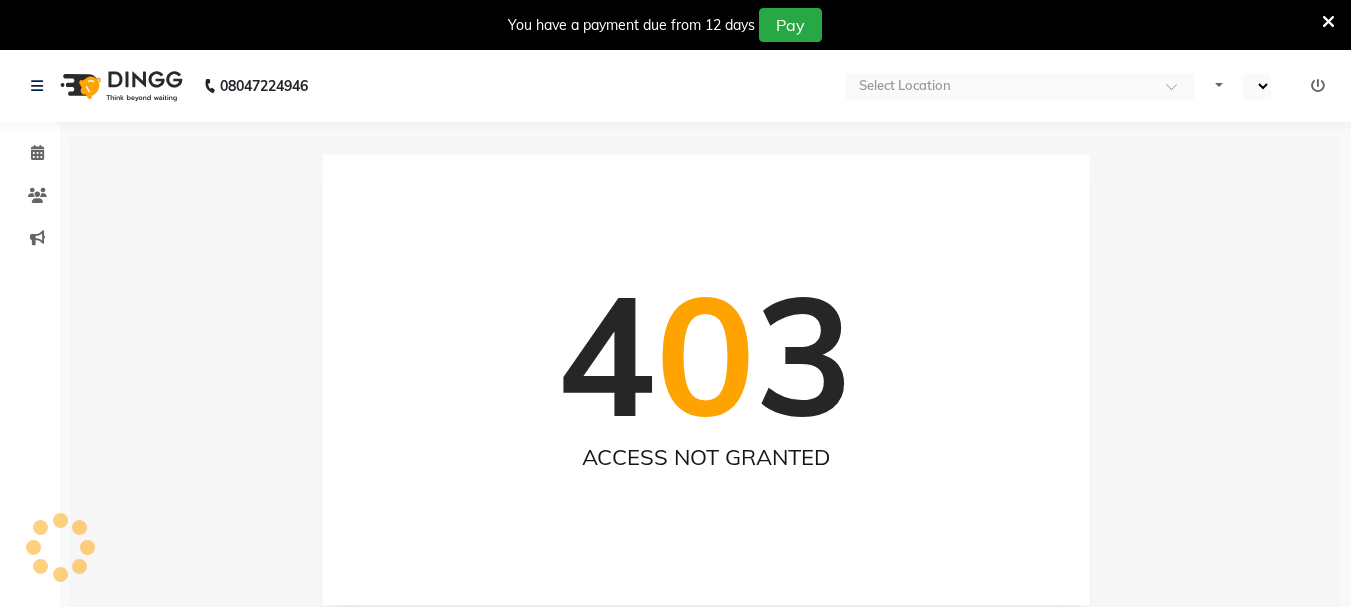 select on "en" 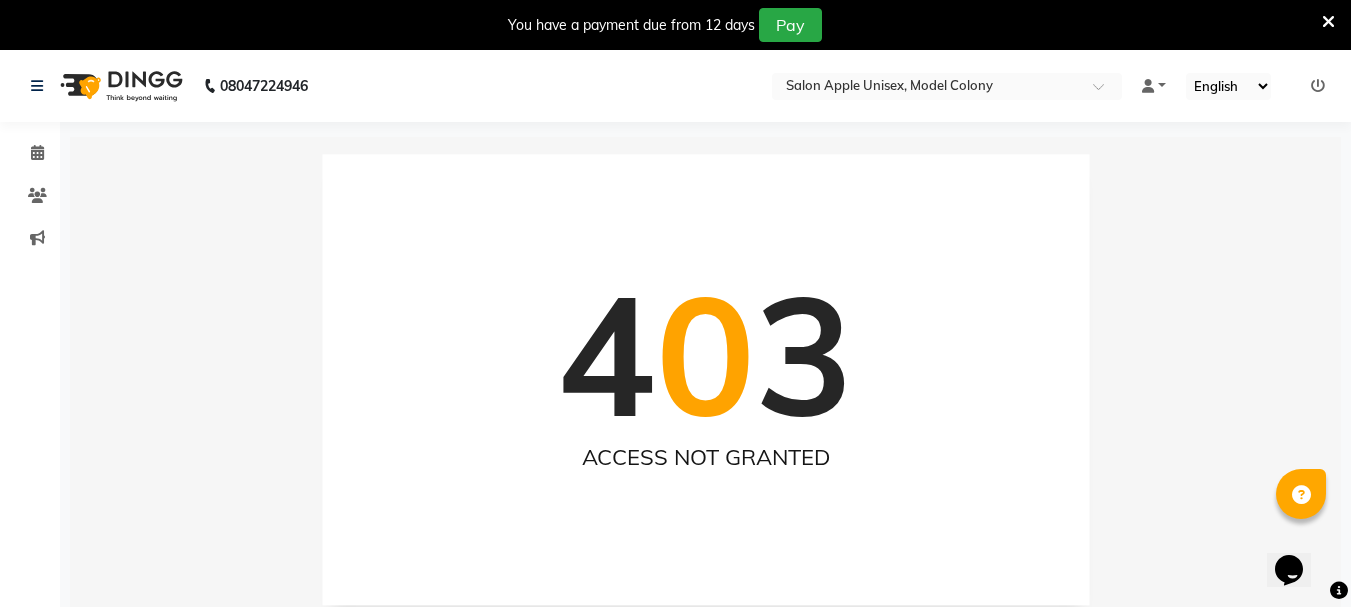 scroll, scrollTop: 0, scrollLeft: 0, axis: both 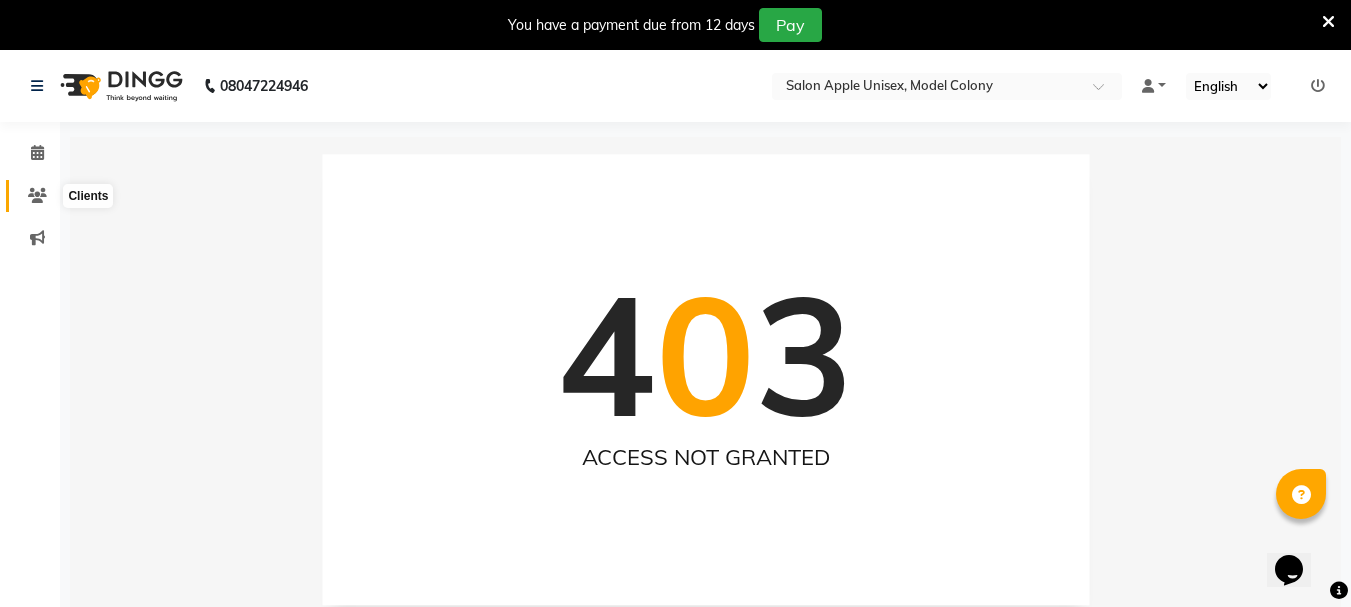 click 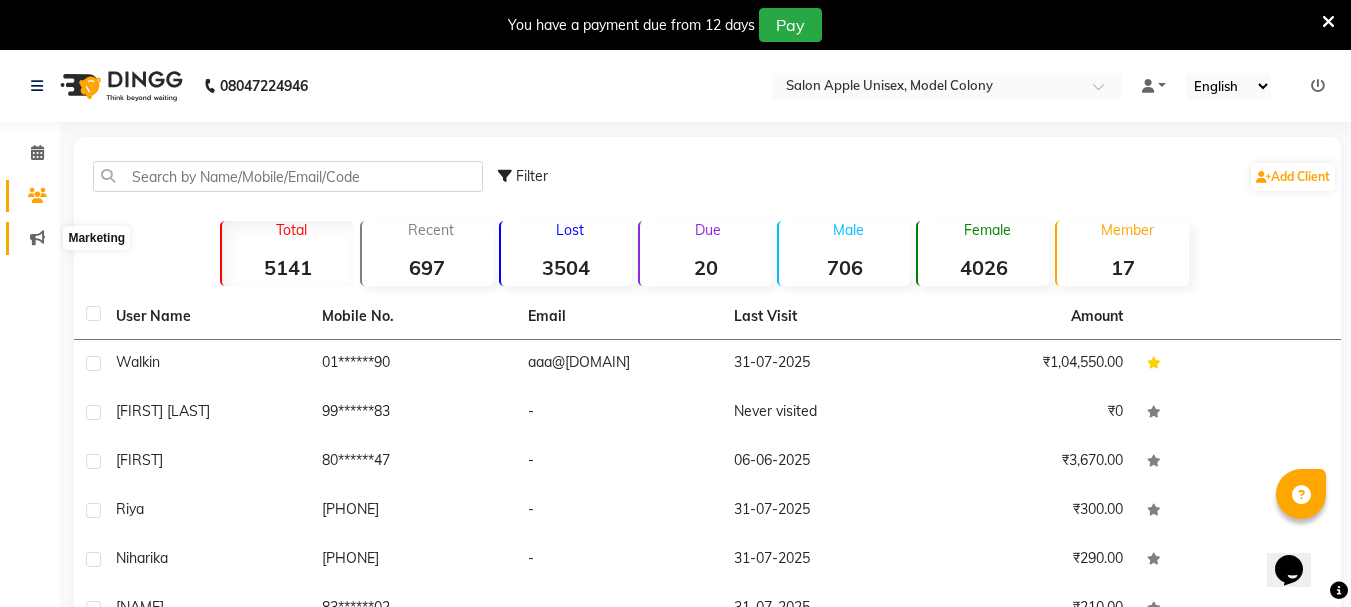 click 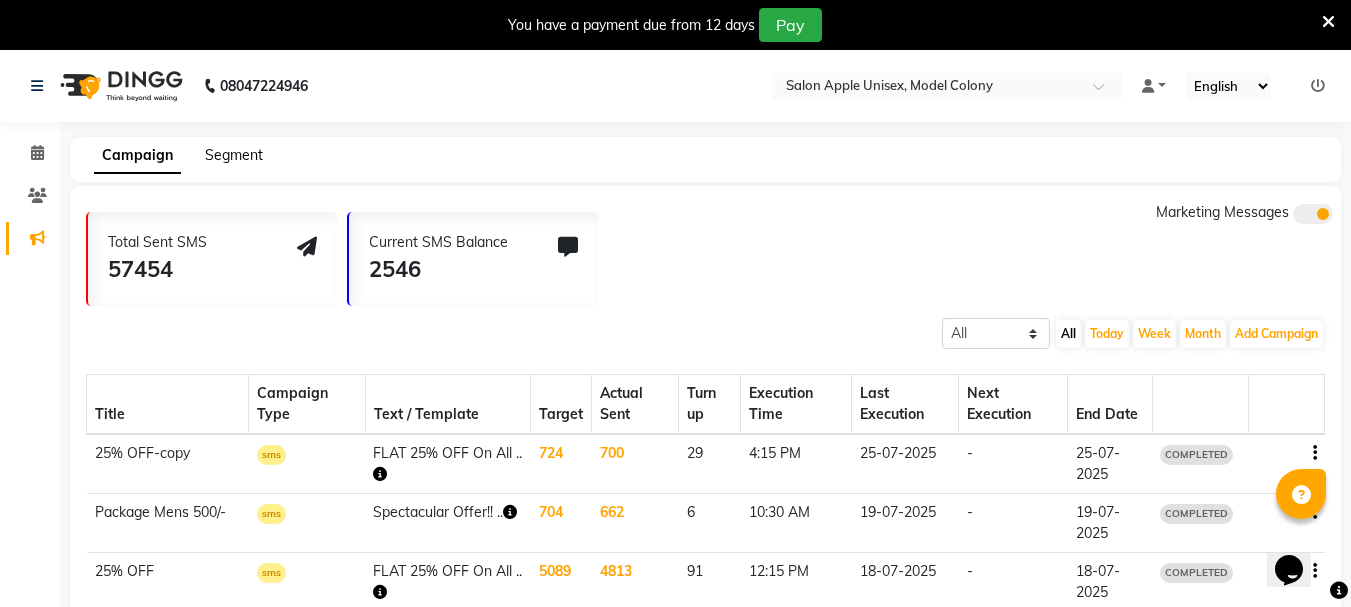 click on "Segment" 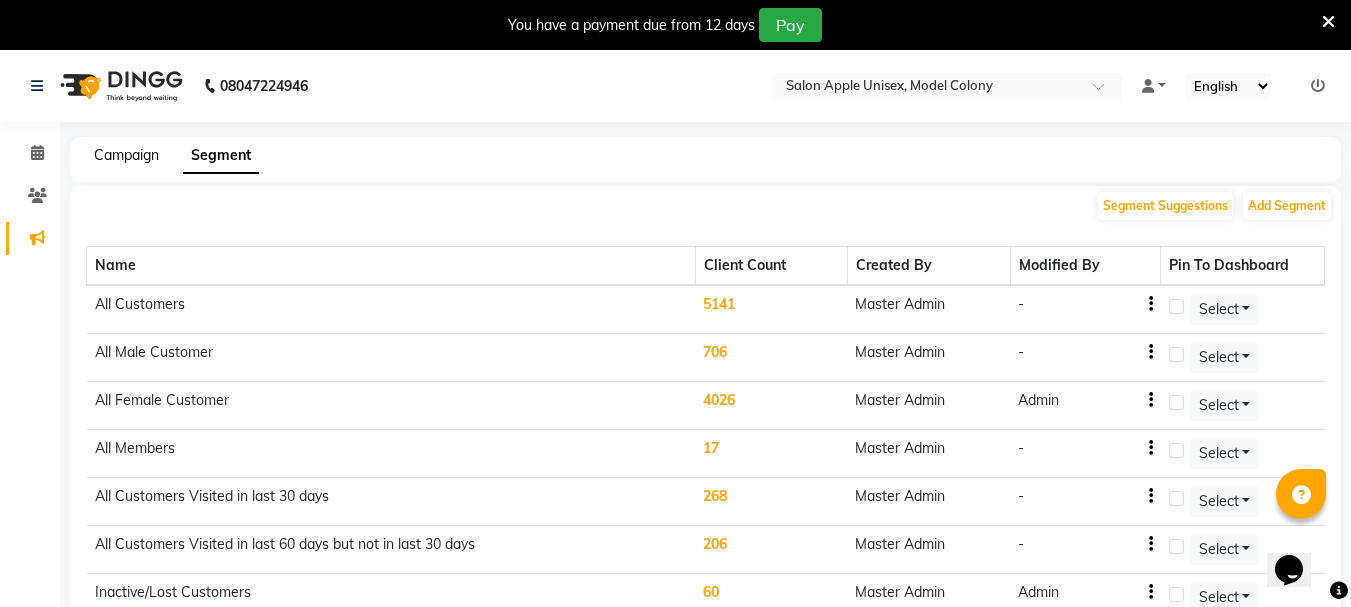 click on "Campaign" 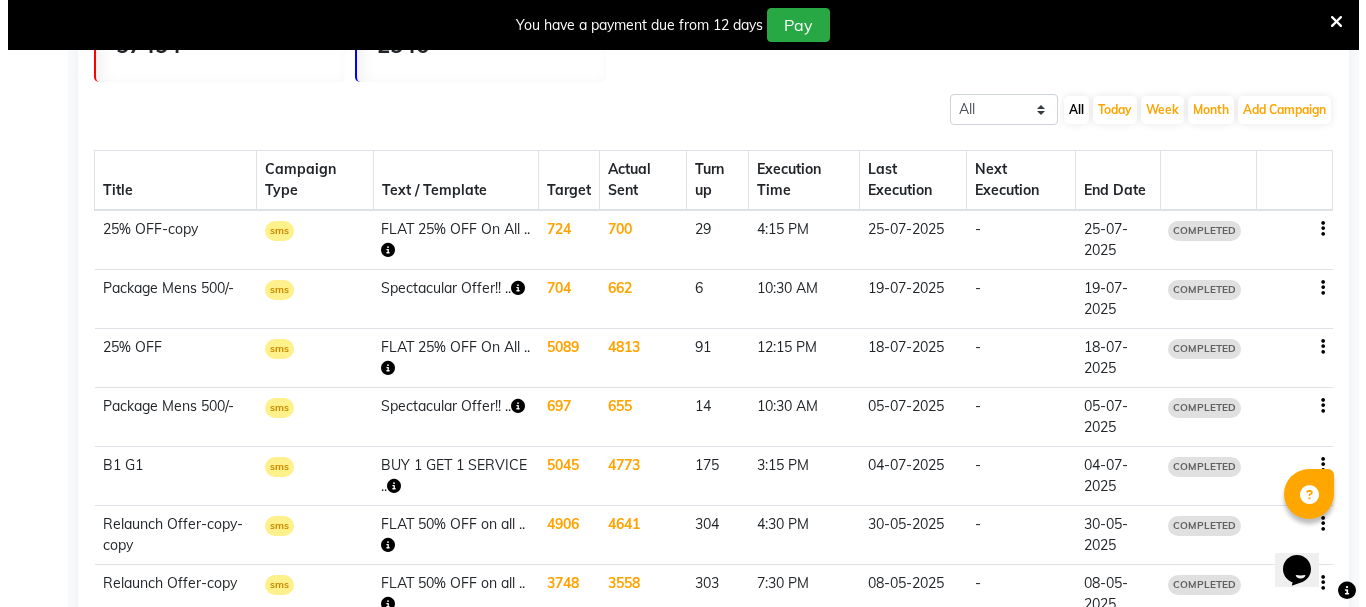 scroll, scrollTop: 226, scrollLeft: 0, axis: vertical 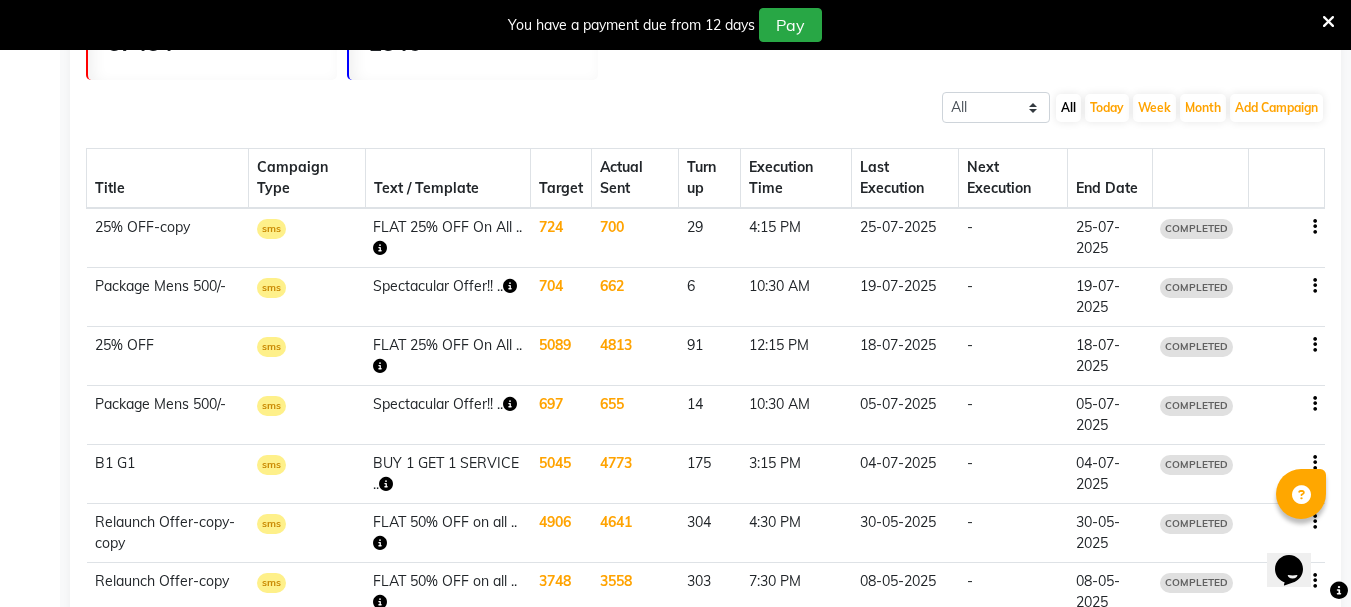 click 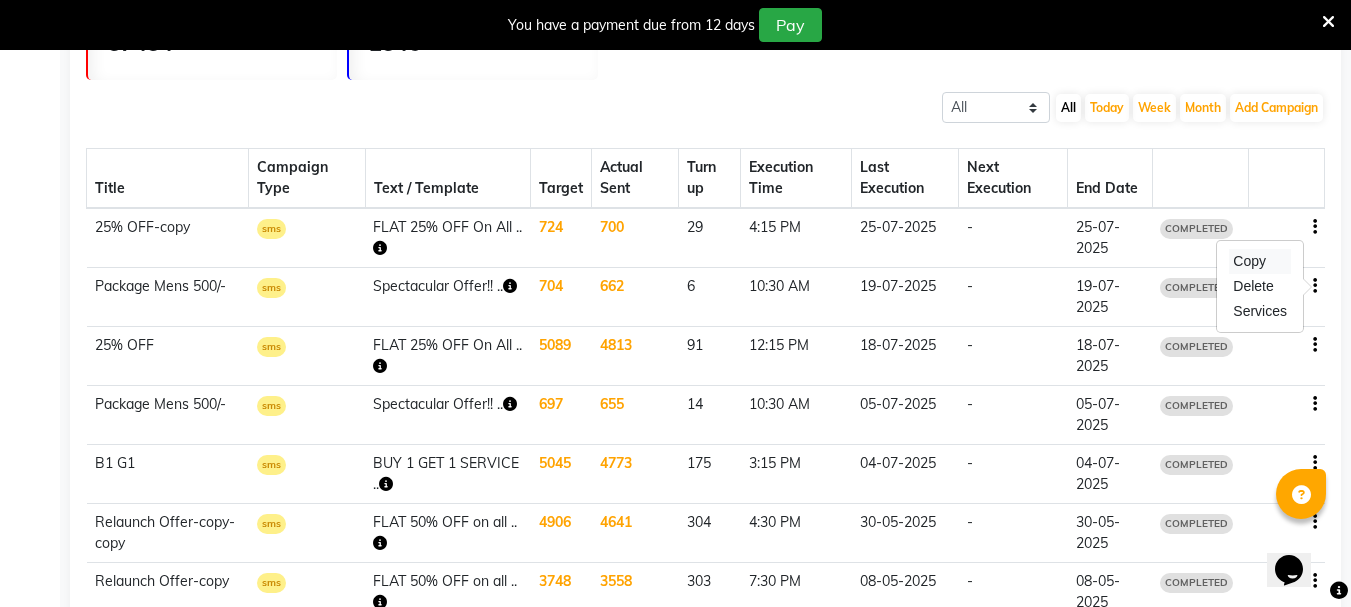 click on "Copy" at bounding box center (1260, 261) 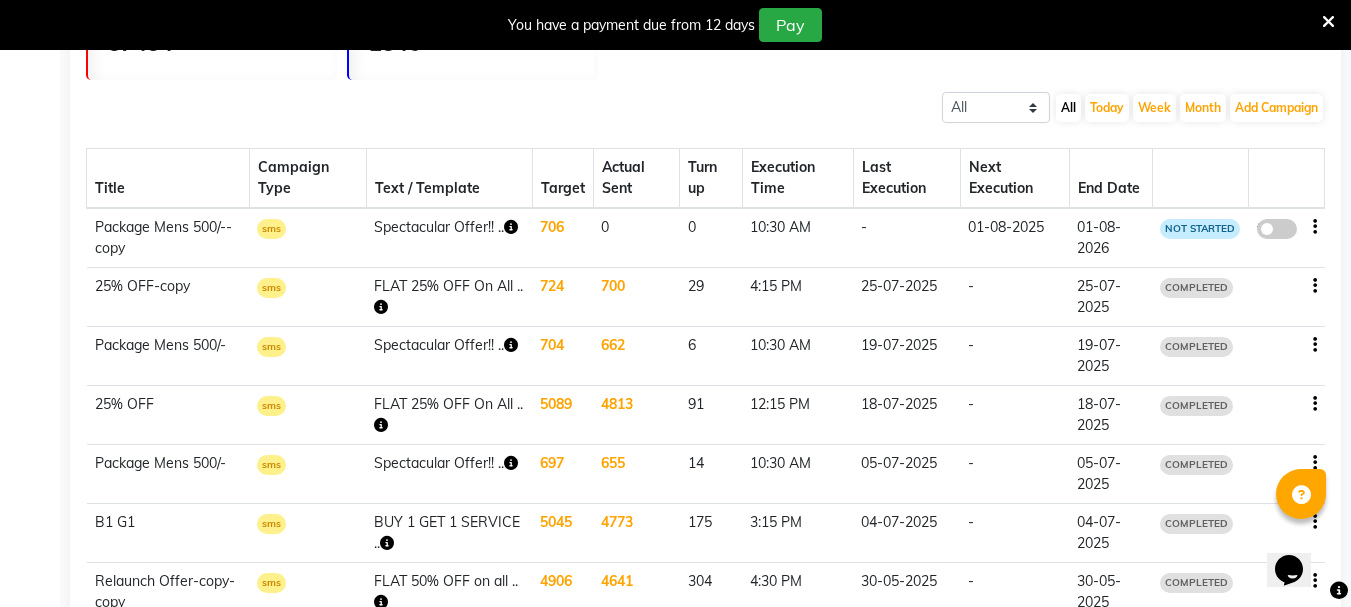 click 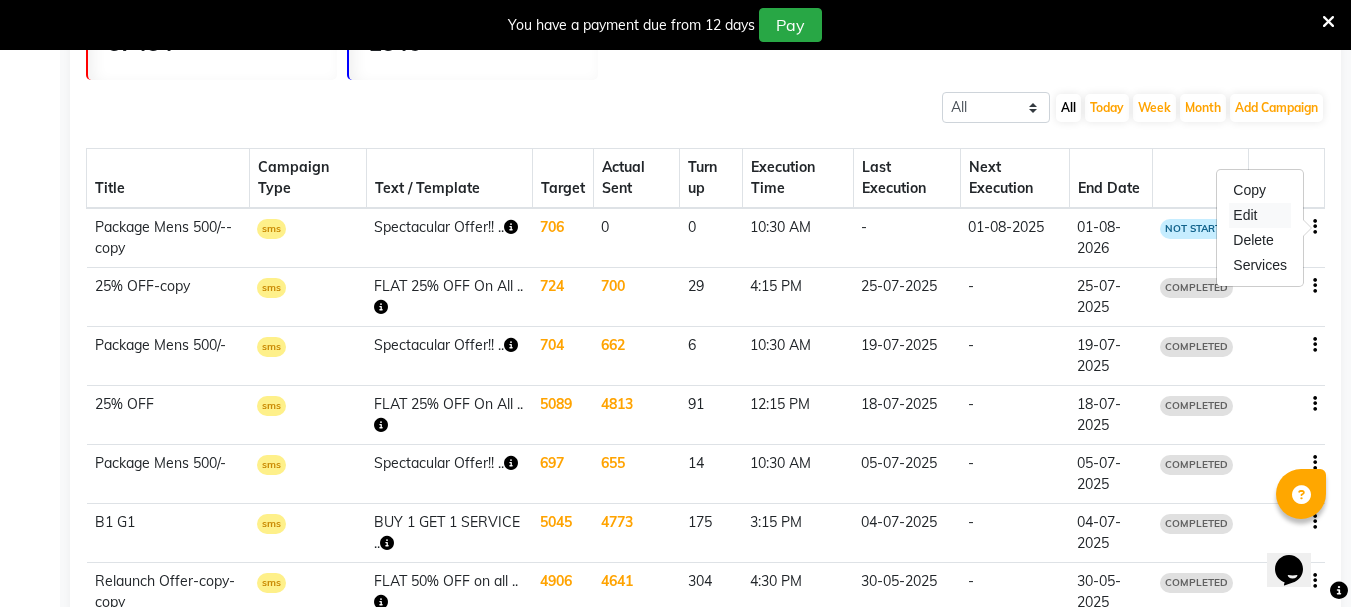 click on "Edit" at bounding box center [1260, 215] 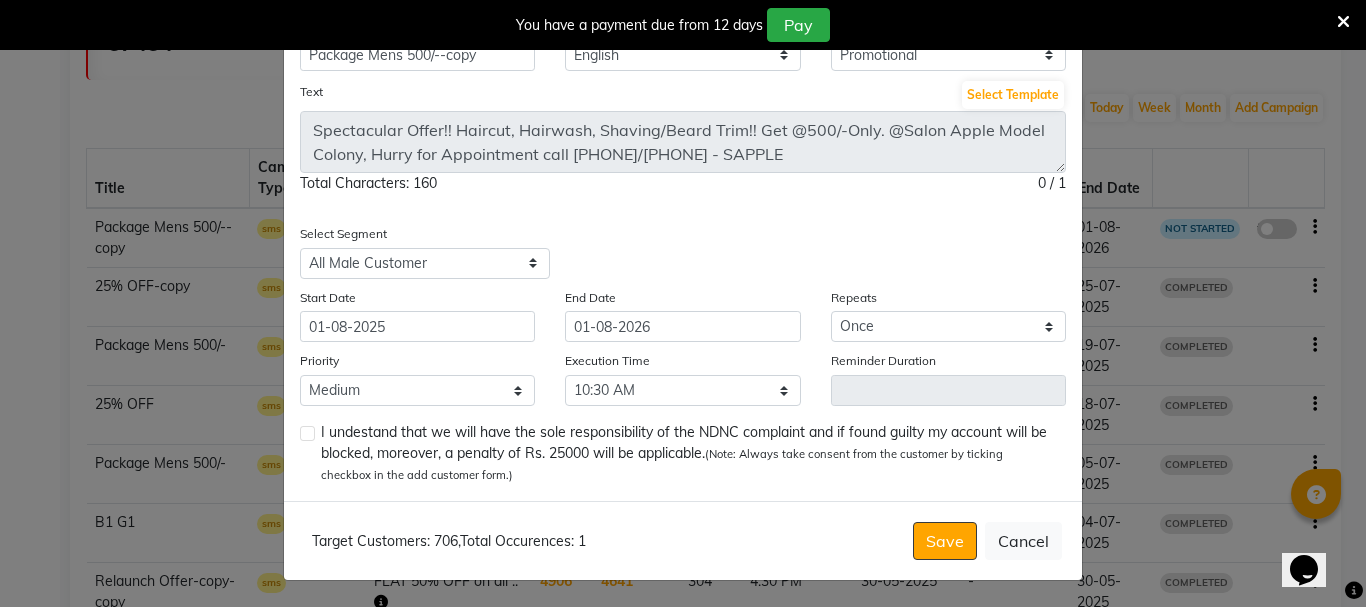 scroll, scrollTop: 101, scrollLeft: 0, axis: vertical 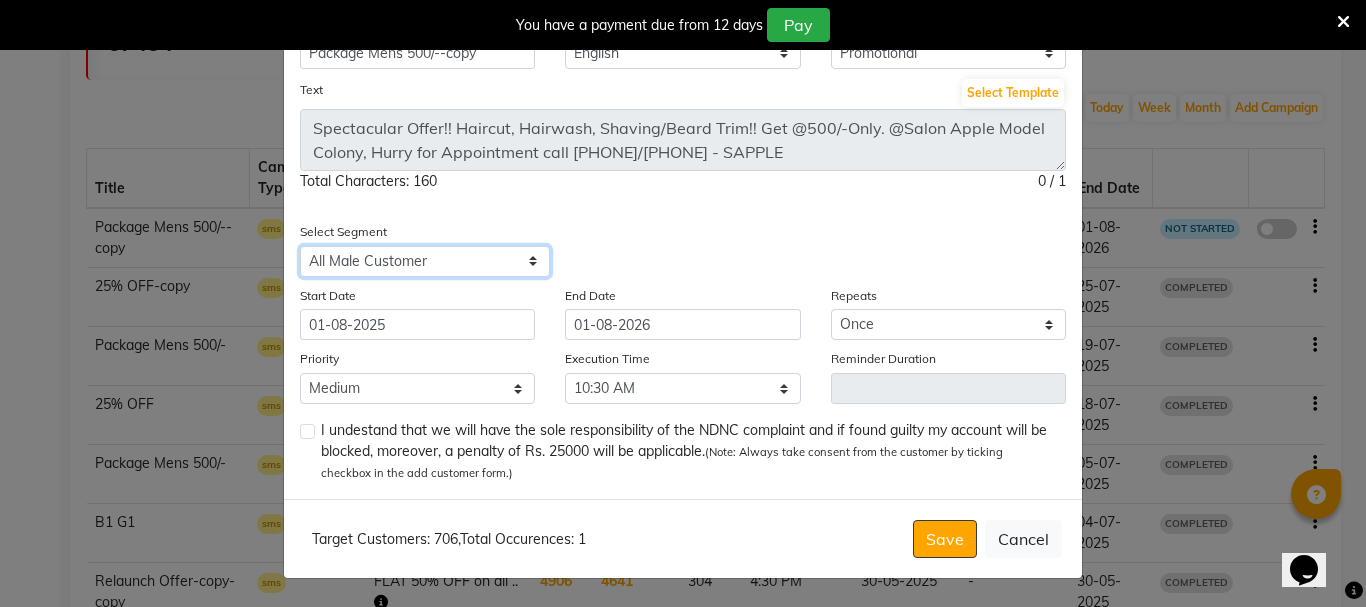 click on "Select All Customers All Male Customer All Female Customer All Members All Customers Visited in last 30 days All Customers Visited in last 60 days but not in last 30 days Inactive/Lost Customers High Ticket Customers Low Ticket Customers Frequent Customers Regular Customers New Customers All Customers with Valid Birthdays All Customers with Valid Anniversary All Customer Visited in 2020 Clients visited Salon from June 2024 to july 2025" at bounding box center [425, 261] 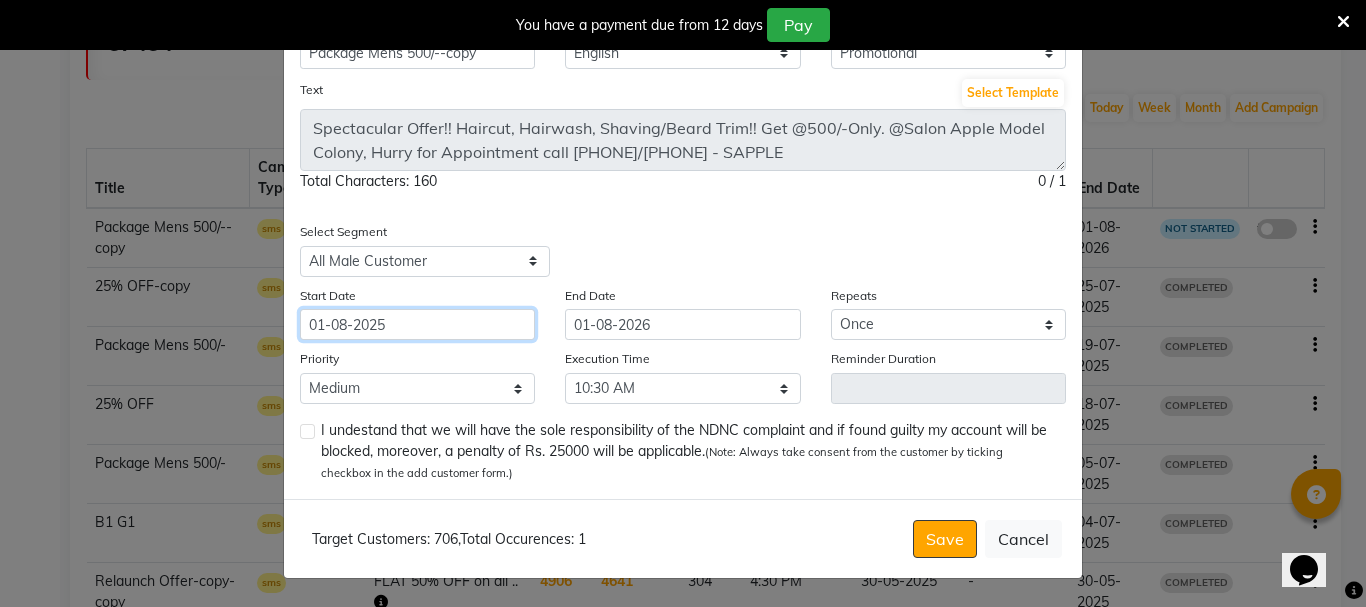 click on "01-08-2025" 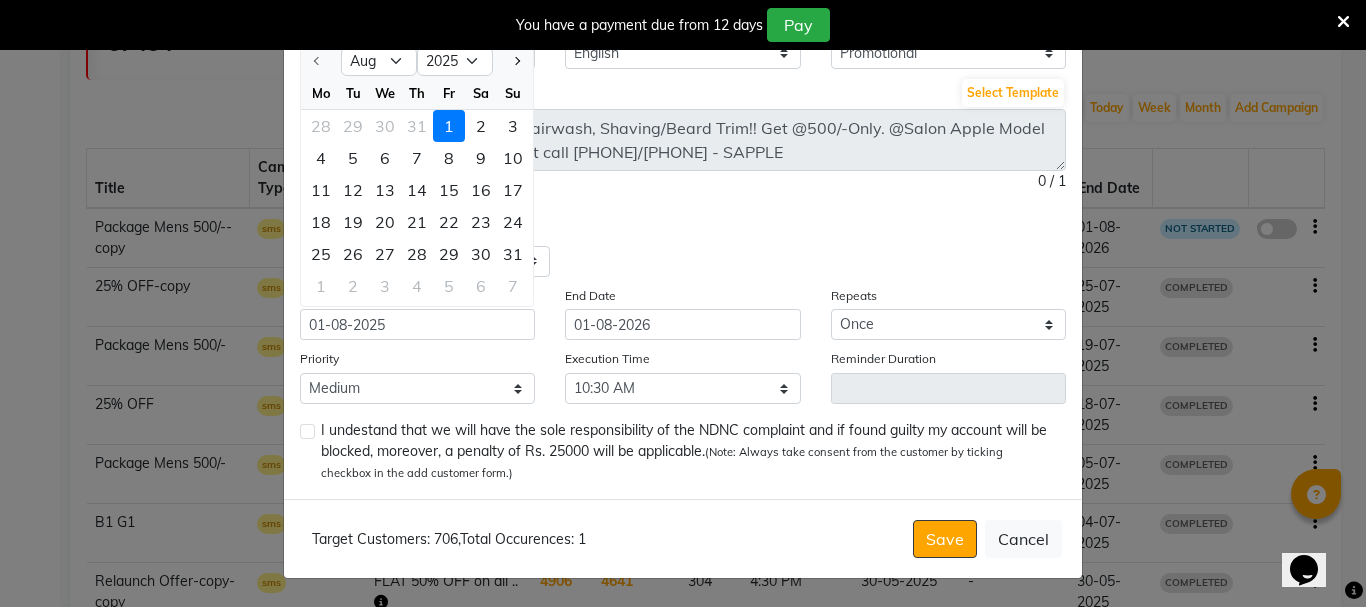 click on "Title Package Mens 500/--copy Language English Campaign Type Select Birthday Anniversary Promotional Service reminder Text Select Template Spectacular Offer!! Haircut, Hairwash, Shaving/Beard Trim!! Get @500/-Only. @Salon Apple Model Colony, Hurry for Appointment call [PHONE]/[PHONE] - SAPPLE Total Characters: 160 0 / 1 Select Segment Select All Customers All Male Customer All Female Customer All Members All Customers Visited in last 30 days All Customers Visited in last 60 days but not in last 30 days Inactive/Lost Customers High Ticket Customers Low Ticket Customers Frequent Customers Regular Customers New Customers All Customers with Valid Birthdays All Customers with Valid Anniversary All Customer Visited in 2020 Clients visited Salon from June 2024 to july 2025 Start Date 01-08-2025 Aug Sep Oct Nov Dec 2025 2026 2027 2028 2029 2030 2031 2032 2033 2034 2035 Mo Tu We Th Fr Sa Su 28 29 30 31 1 2 3" 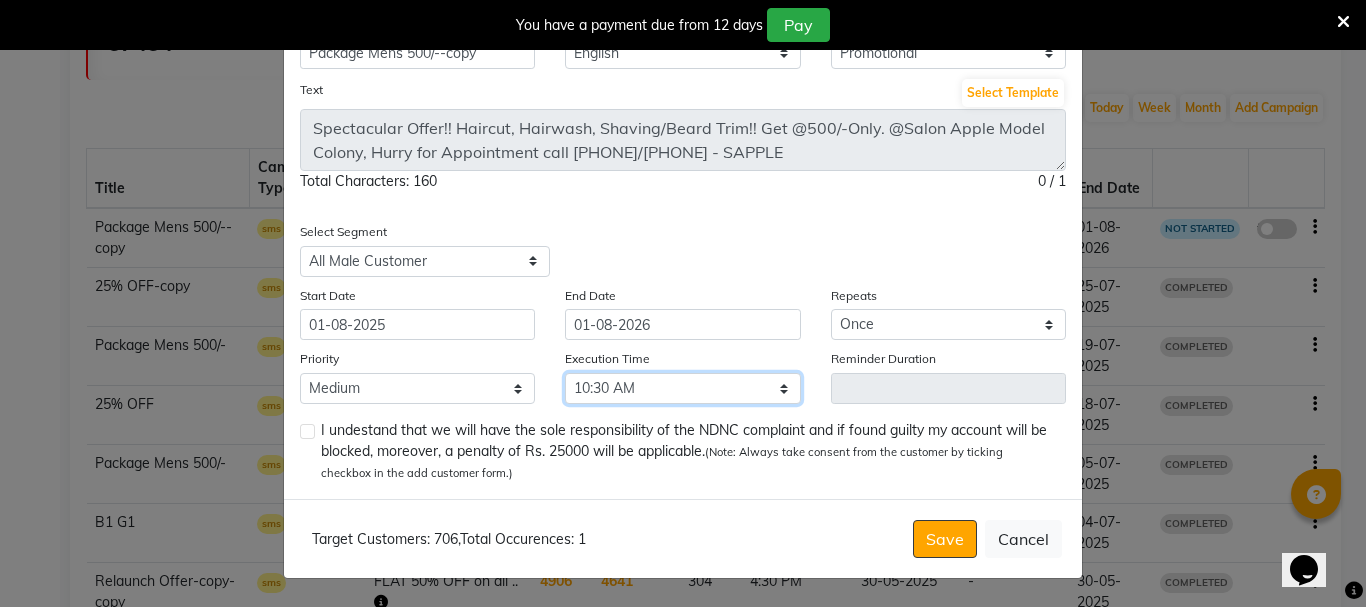 click on "Select 09:00 AM 09:15 AM 09:30 AM 09:45 AM 10:00 AM 10:15 AM 10:30 AM 10:45 AM 11:00 AM 11:15 AM 11:30 AM 11:45 AM 12:00 PM 12:15 PM 12:30 PM 12:45 PM 01:00 PM 01:15 PM 01:30 PM 01:45 PM 02:00 PM 02:15 PM 02:30 PM 02:45 PM 03:00 PM 03:15 PM 03:30 PM 03:45 PM 04:00 PM 04:15 PM 04:30 PM 04:45 PM 05:00 PM 05:15 PM 05:30 PM 05:45 PM 06:00 PM 06:15 PM 06:30 PM 06:45 PM 07:00 PM 07:15 PM 07:30 PM 07:45 PM 08:00 PM 08:15 PM 08:30 PM 08:45 PM" at bounding box center (682, 388) 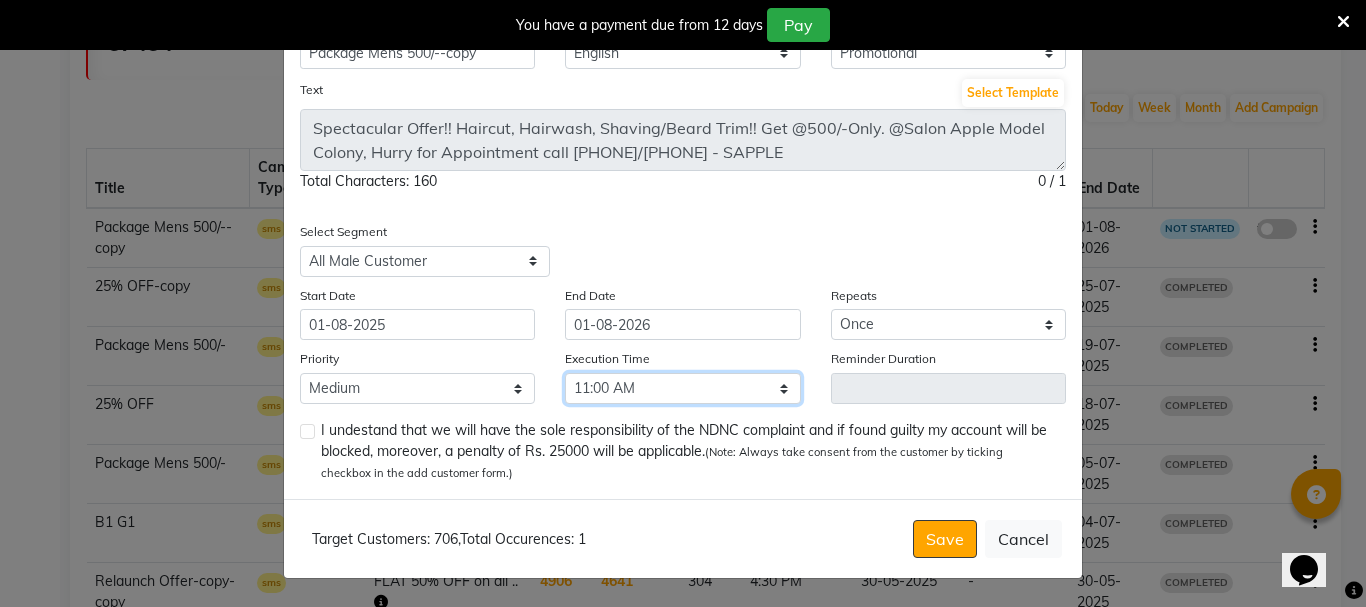 click on "Select 09:00 AM 09:15 AM 09:30 AM 09:45 AM 10:00 AM 10:15 AM 10:30 AM 10:45 AM 11:00 AM 11:15 AM 11:30 AM 11:45 AM 12:00 PM 12:15 PM 12:30 PM 12:45 PM 01:00 PM 01:15 PM 01:30 PM 01:45 PM 02:00 PM 02:15 PM 02:30 PM 02:45 PM 03:00 PM 03:15 PM 03:30 PM 03:45 PM 04:00 PM 04:15 PM 04:30 PM 04:45 PM 05:00 PM 05:15 PM 05:30 PM 05:45 PM 06:00 PM 06:15 PM 06:30 PM 06:45 PM 07:00 PM 07:15 PM 07:30 PM 07:45 PM 08:00 PM 08:15 PM 08:30 PM 08:45 PM" at bounding box center [682, 388] 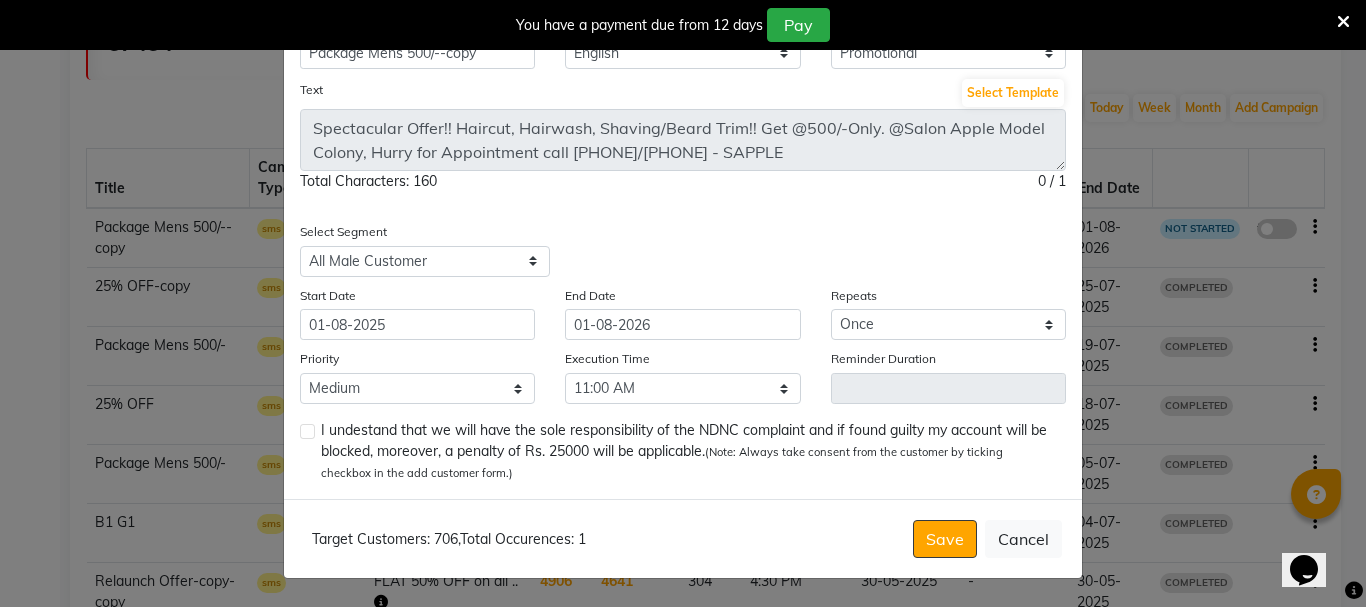 click 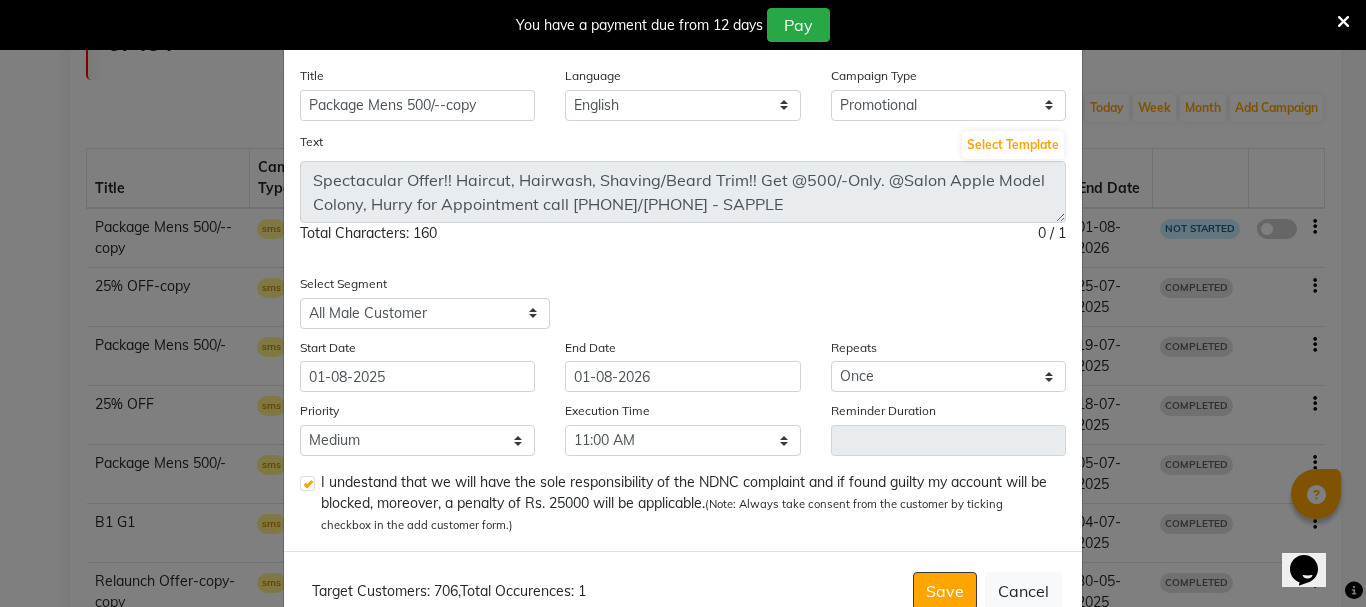 scroll, scrollTop: 0, scrollLeft: 0, axis: both 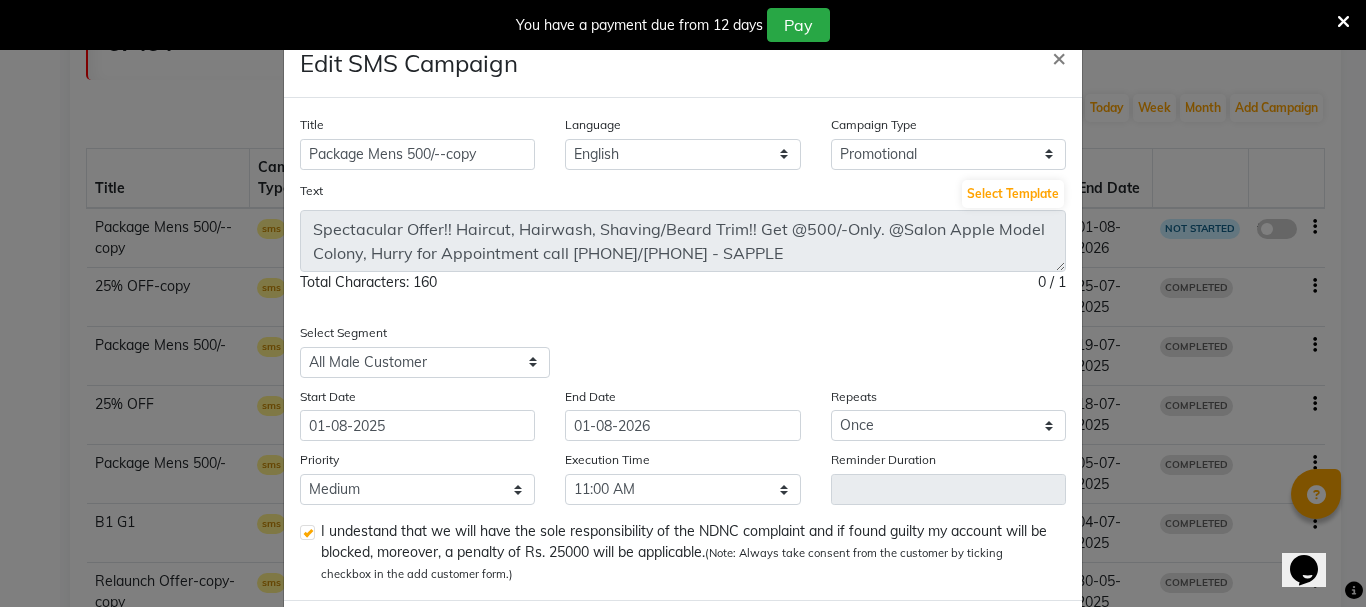 click on "Title Package Mens 500/--copy Language English Campaign Type Select Birthday Anniversary Promotional Service reminder Text Select Template Spectacular Offer!! Haircut, Hairwash, Shaving/Beard Trim!! Get @500/-Only. @Salon Apple Model Colony, Hurry for Appointment call [PHONE]/[PHONE] - SAPPLE Total Characters: 160 0 / 1 Select Segment Select All Customers All Male Customer All Female Customer All Members All Customers Visited in last 30 days All Customers Visited in last 60 days but not in last 30 days Inactive/Lost Customers High Ticket Customers Low Ticket Customers Frequent Customers Regular Customers New Customers All Customers with Valid Birthdays All Customers with Valid Anniversary All Customer Visited in 2020 Clients visited Salon from June 2024 to july 2025 Start Date 01-08-2025 Aug Sep Oct Nov Dec 2025 2026 2027 2028 2029 2030 2031 2032 2033 2034 2035 Mo Tu We Th Fr Sa Su 28 29 30 31 1 2 3 4 5 6 7 8 9 10 11 12 13 14 15 16 17 18 19 20 21 22 23 24 25 26 27 28 29 30 31 1 2 3" 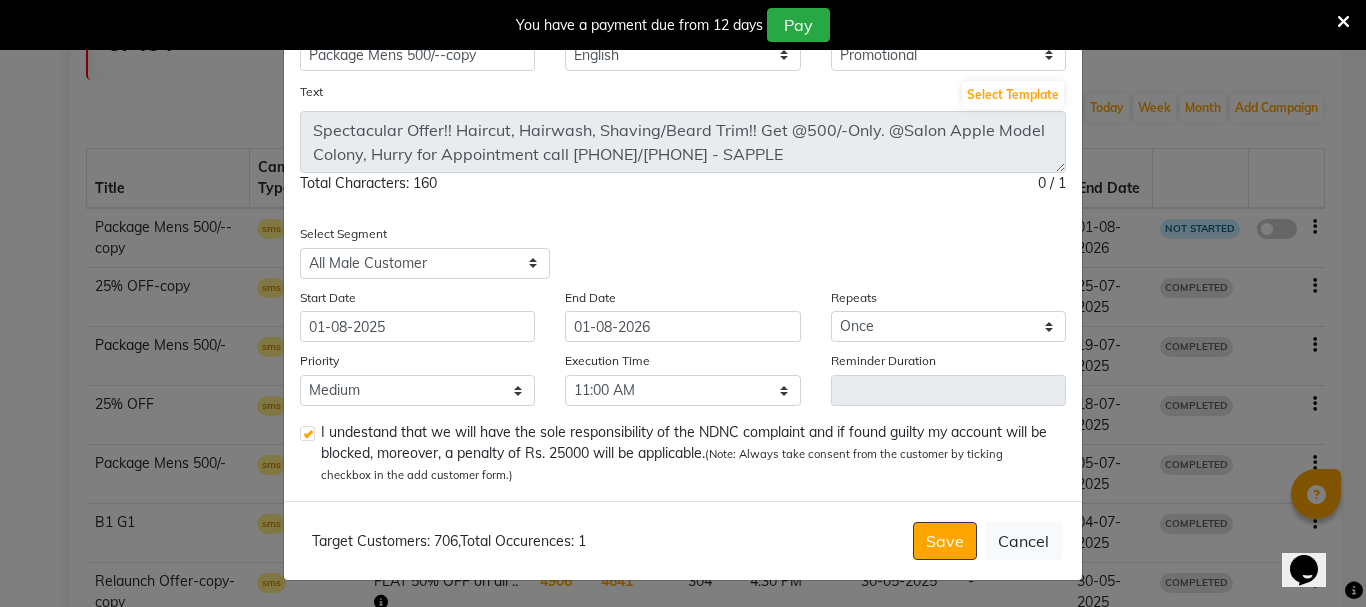 scroll, scrollTop: 101, scrollLeft: 0, axis: vertical 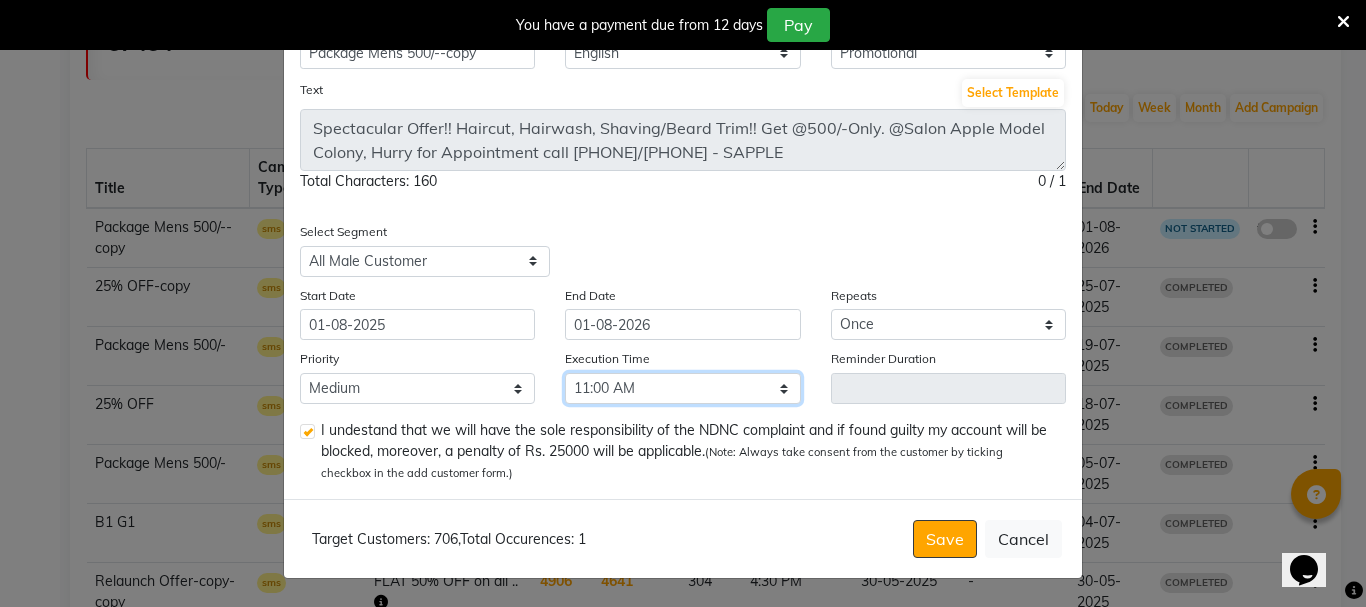 click on "Select 09:00 AM 09:15 AM 09:30 AM 09:45 AM 10:00 AM 10:15 AM 10:30 AM 10:45 AM 11:00 AM 11:15 AM 11:30 AM 11:45 AM 12:00 PM 12:15 PM 12:30 PM 12:45 PM 01:00 PM 01:15 PM 01:30 PM 01:45 PM 02:00 PM 02:15 PM 02:30 PM 02:45 PM 03:00 PM 03:15 PM 03:30 PM 03:45 PM 04:00 PM 04:15 PM 04:30 PM 04:45 PM 05:00 PM 05:15 PM 05:30 PM 05:45 PM 06:00 PM 06:15 PM 06:30 PM 06:45 PM 07:00 PM 07:15 PM 07:30 PM 07:45 PM 08:00 PM 08:15 PM 08:30 PM 08:45 PM" at bounding box center (682, 388) 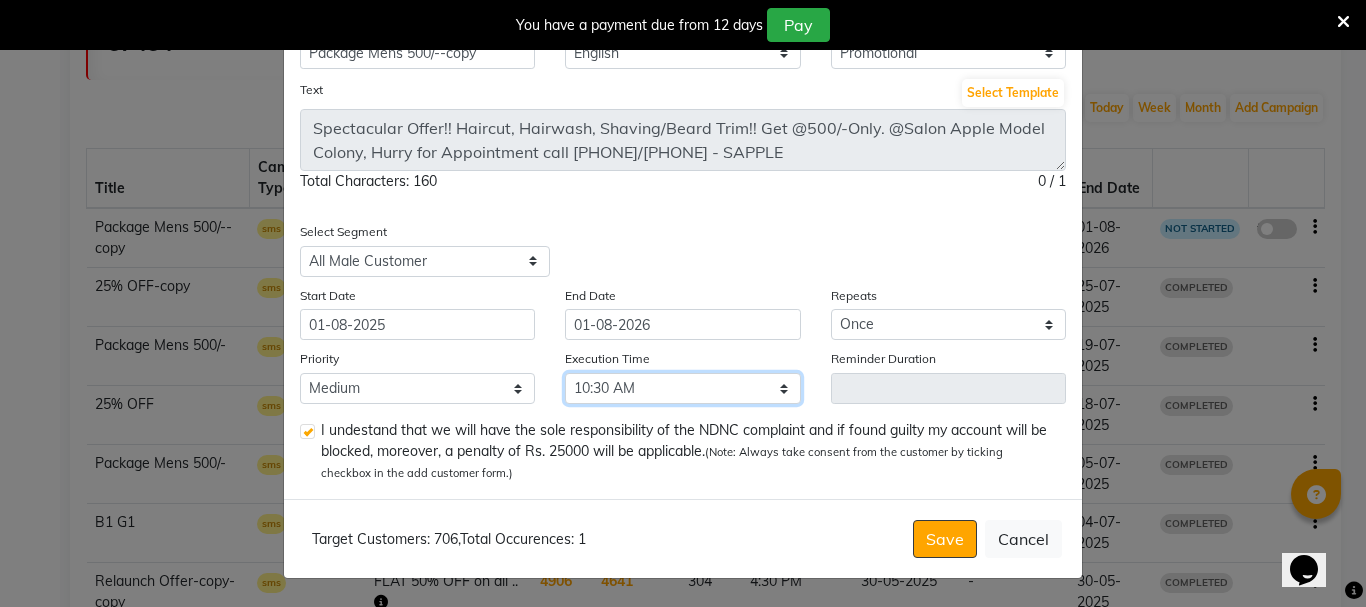 click on "Select 09:00 AM 09:15 AM 09:30 AM 09:45 AM 10:00 AM 10:15 AM 10:30 AM 10:45 AM 11:00 AM 11:15 AM 11:30 AM 11:45 AM 12:00 PM 12:15 PM 12:30 PM 12:45 PM 01:00 PM 01:15 PM 01:30 PM 01:45 PM 02:00 PM 02:15 PM 02:30 PM 02:45 PM 03:00 PM 03:15 PM 03:30 PM 03:45 PM 04:00 PM 04:15 PM 04:30 PM 04:45 PM 05:00 PM 05:15 PM 05:30 PM 05:45 PM 06:00 PM 06:15 PM 06:30 PM 06:45 PM 07:00 PM 07:15 PM 07:30 PM 07:45 PM 08:00 PM 08:15 PM 08:30 PM 08:45 PM" at bounding box center (682, 388) 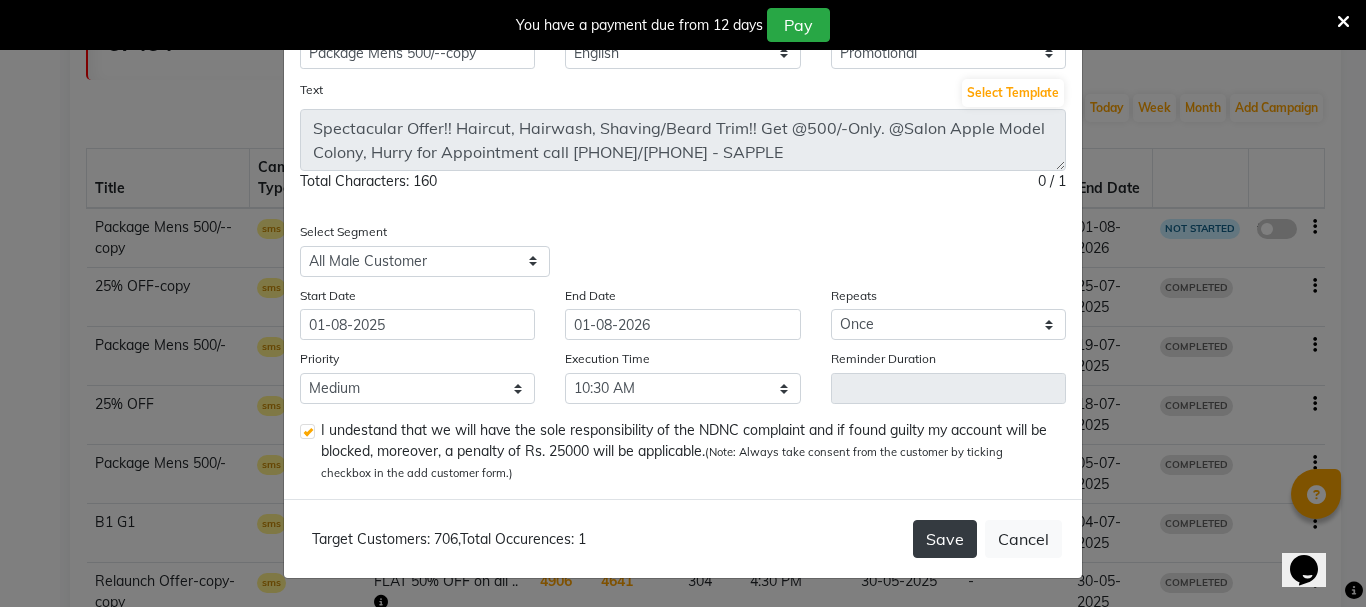 click on "Save" 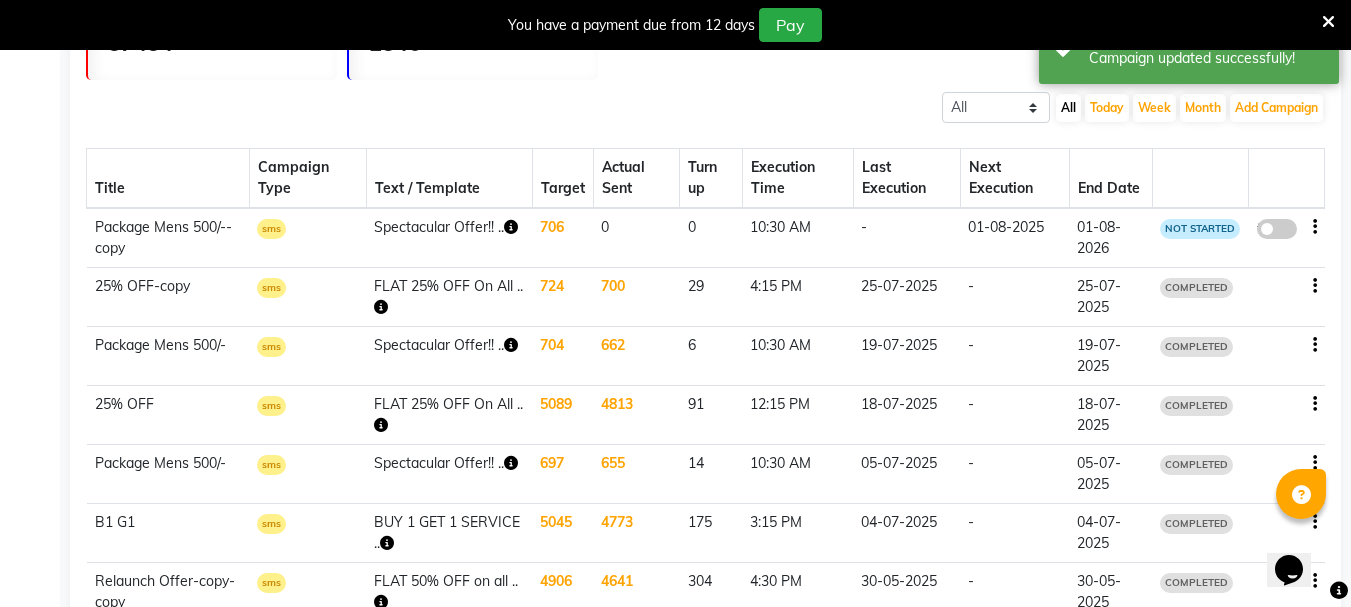 click 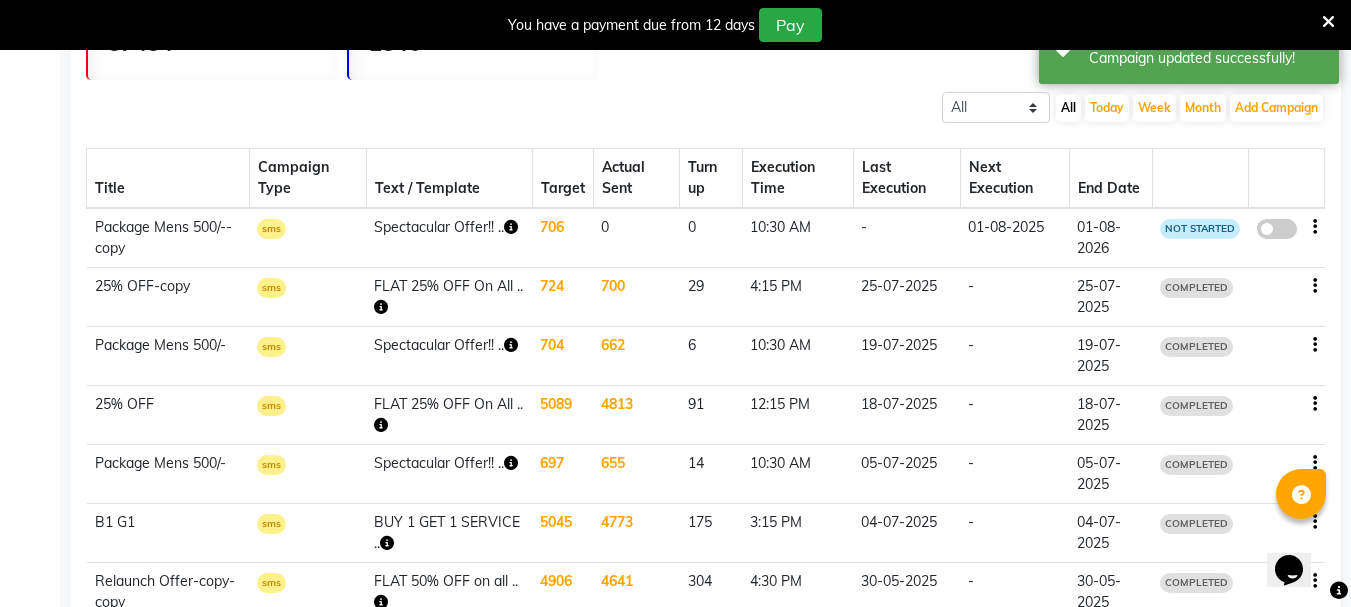 click on "false" 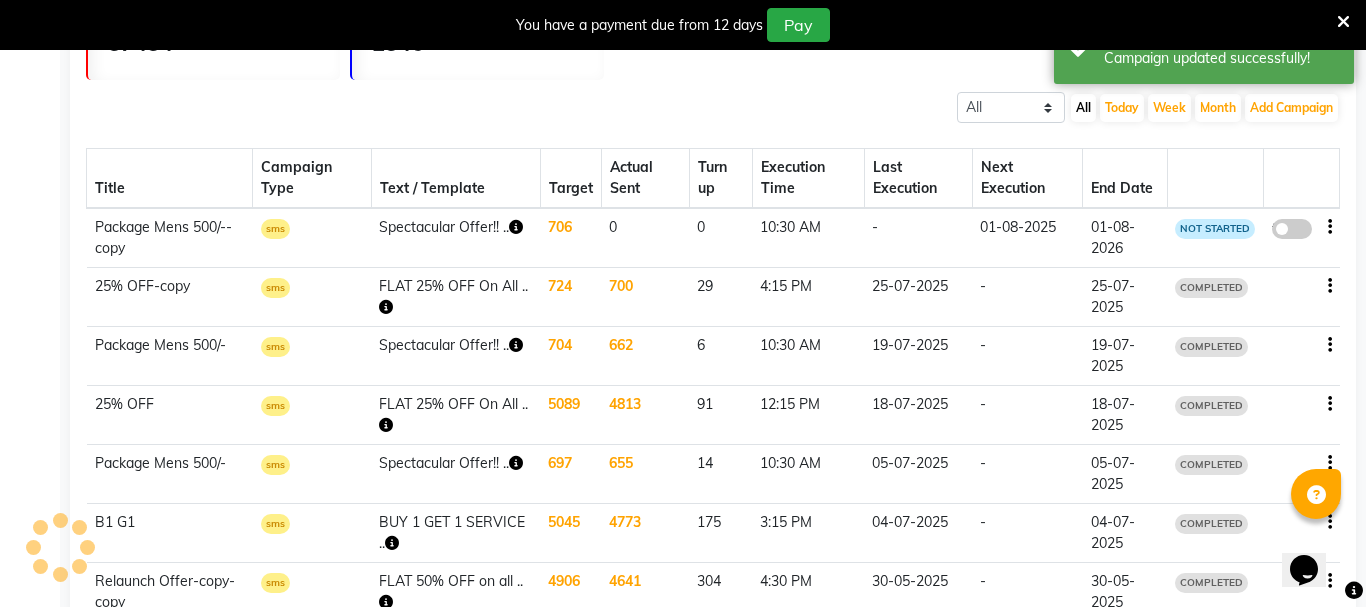 select on "3" 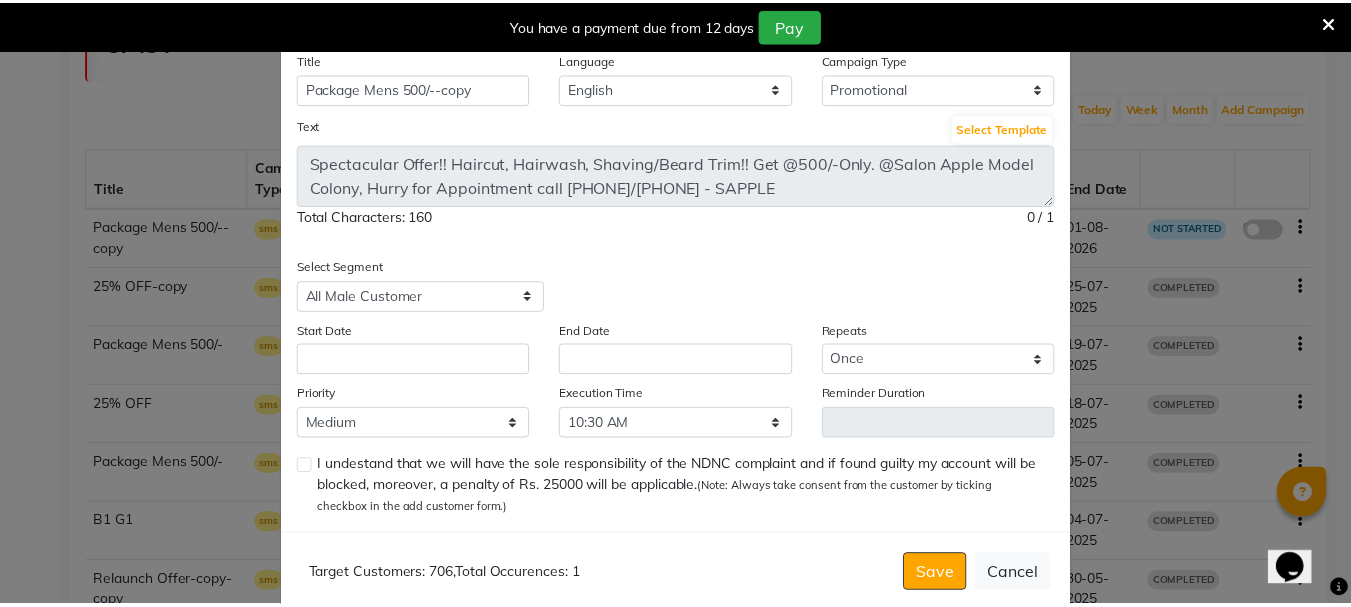 scroll, scrollTop: 101, scrollLeft: 0, axis: vertical 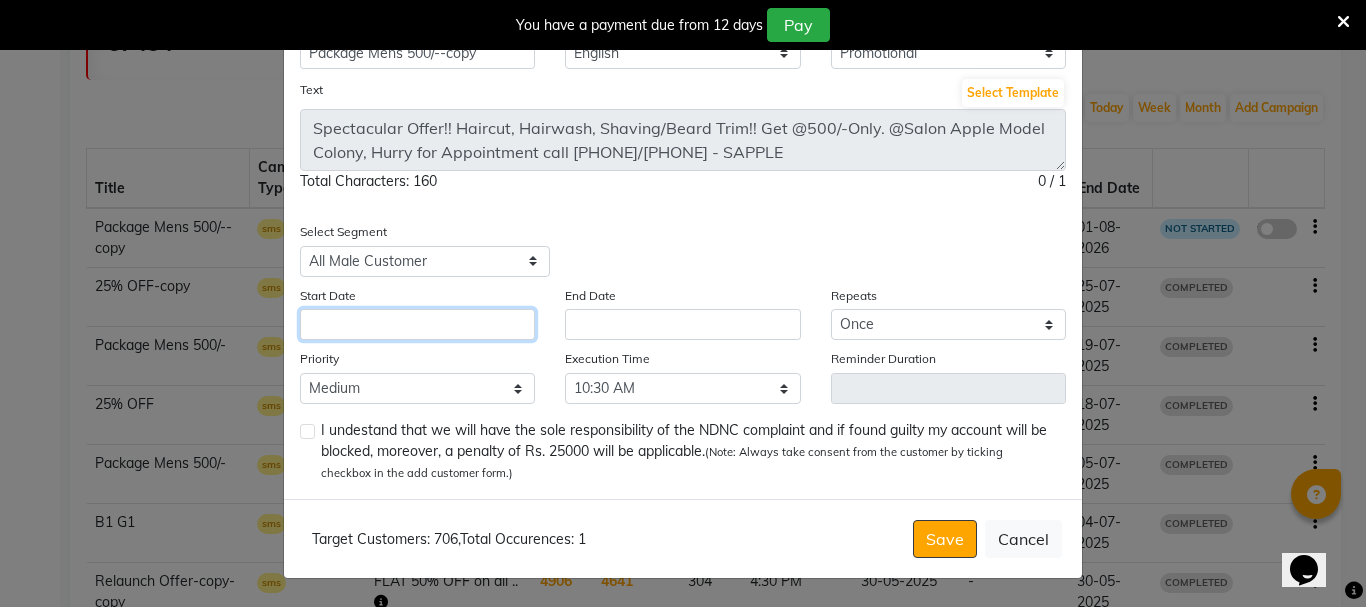 click 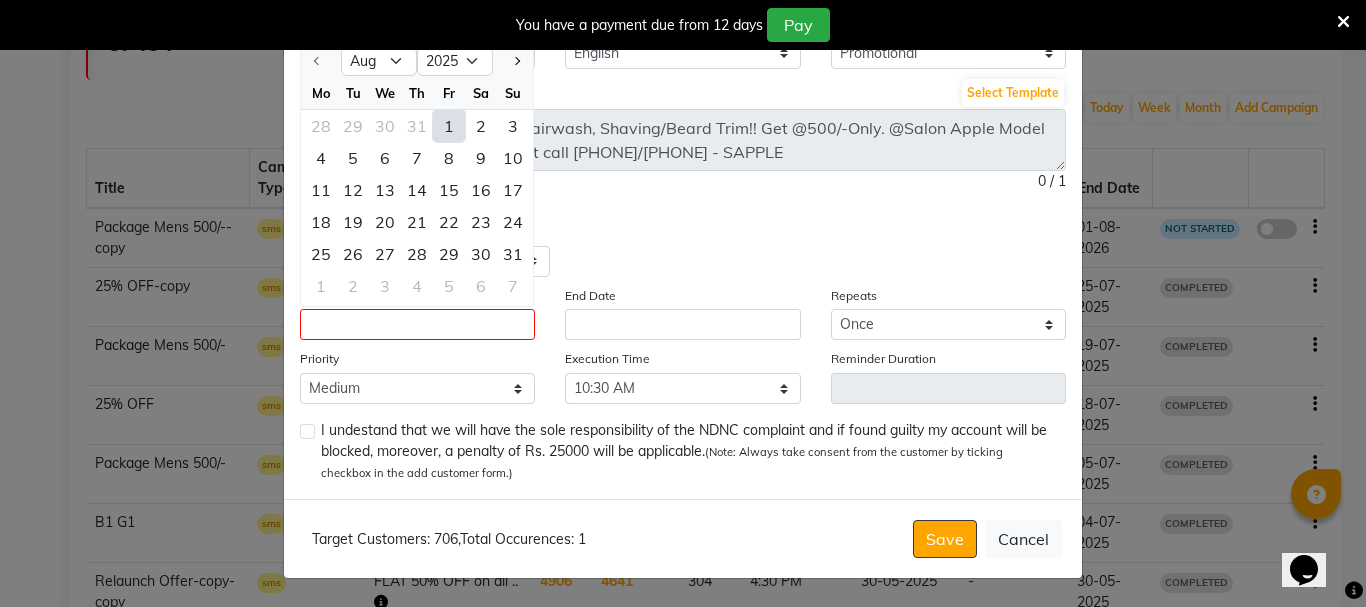click on "1" 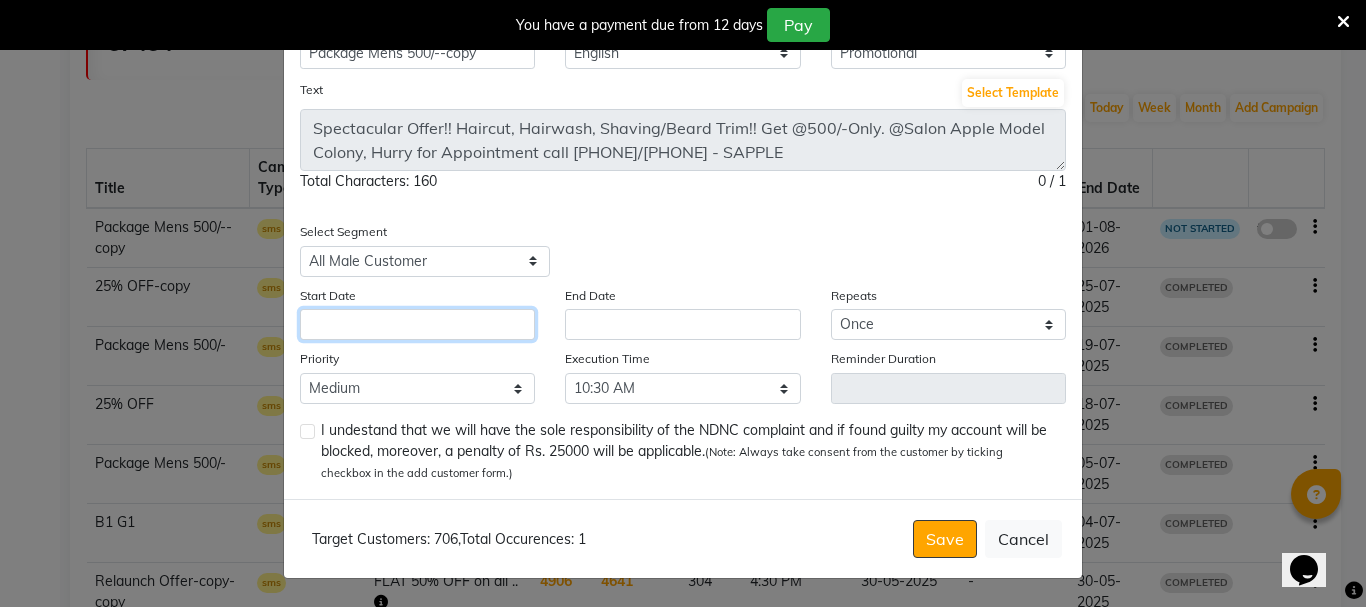 type on "01-08-2025" 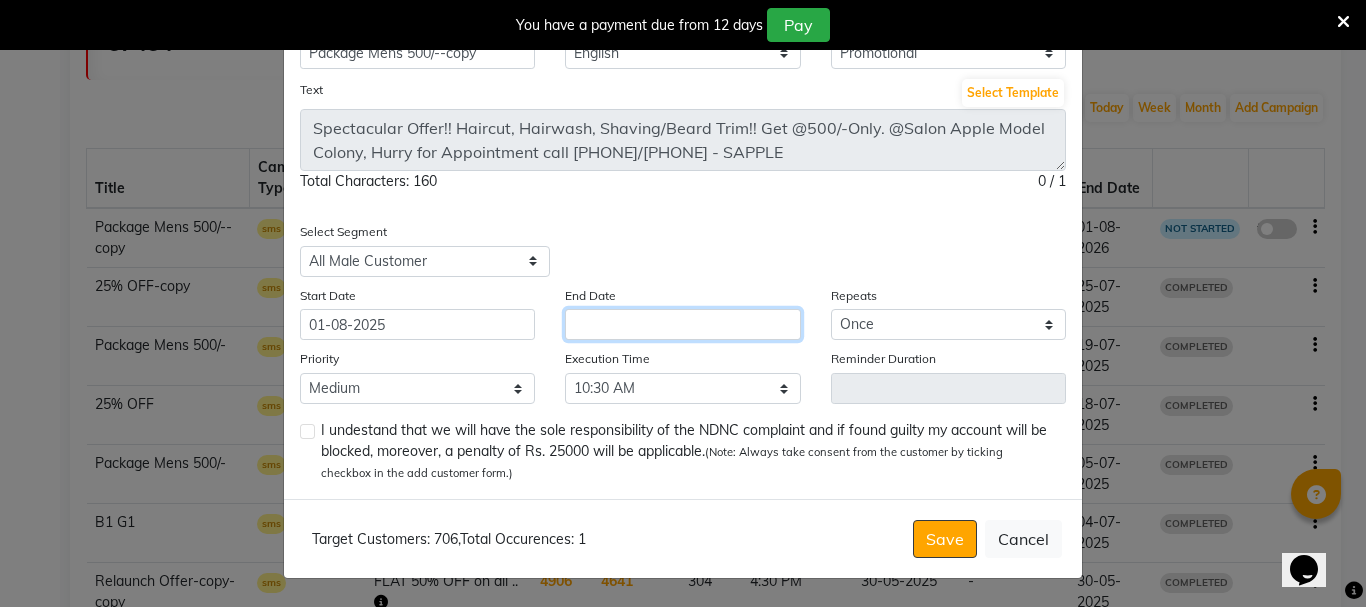 click 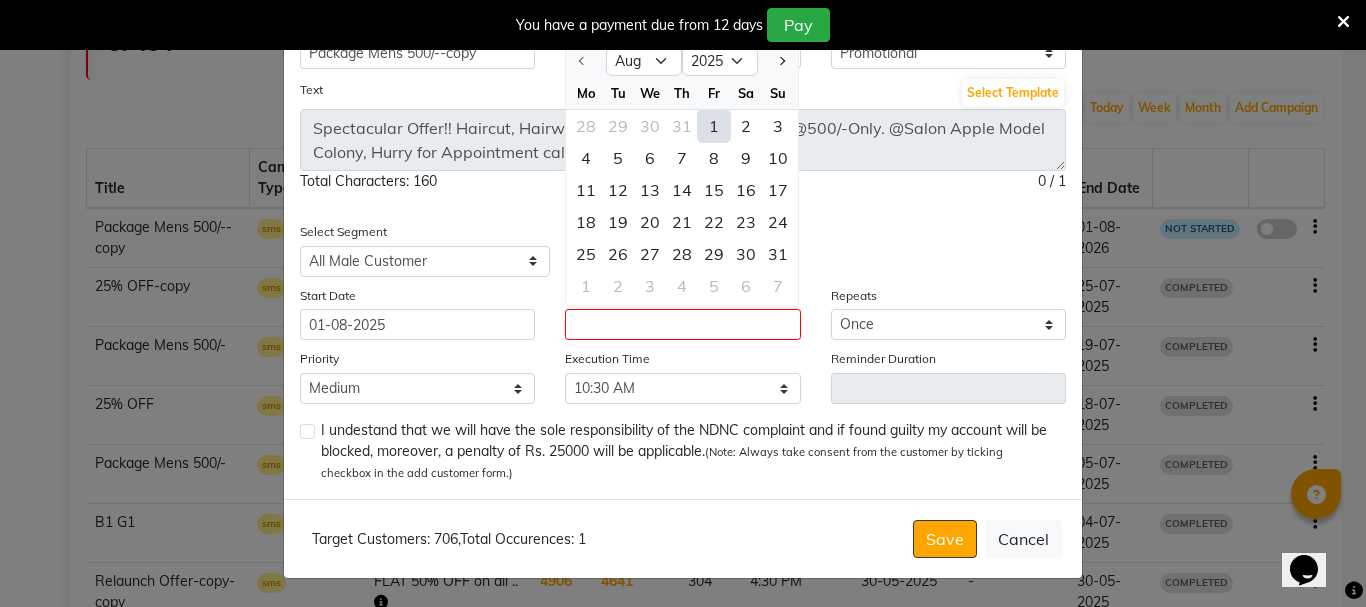 click on "1" 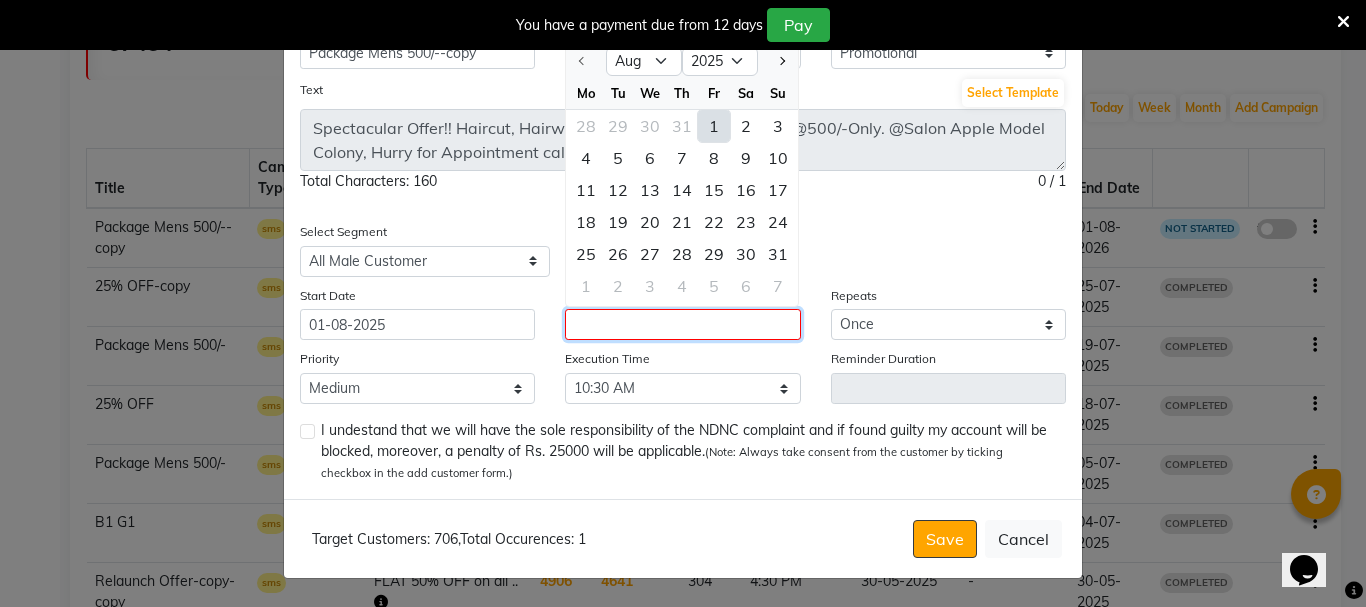 type on "01-08-2025" 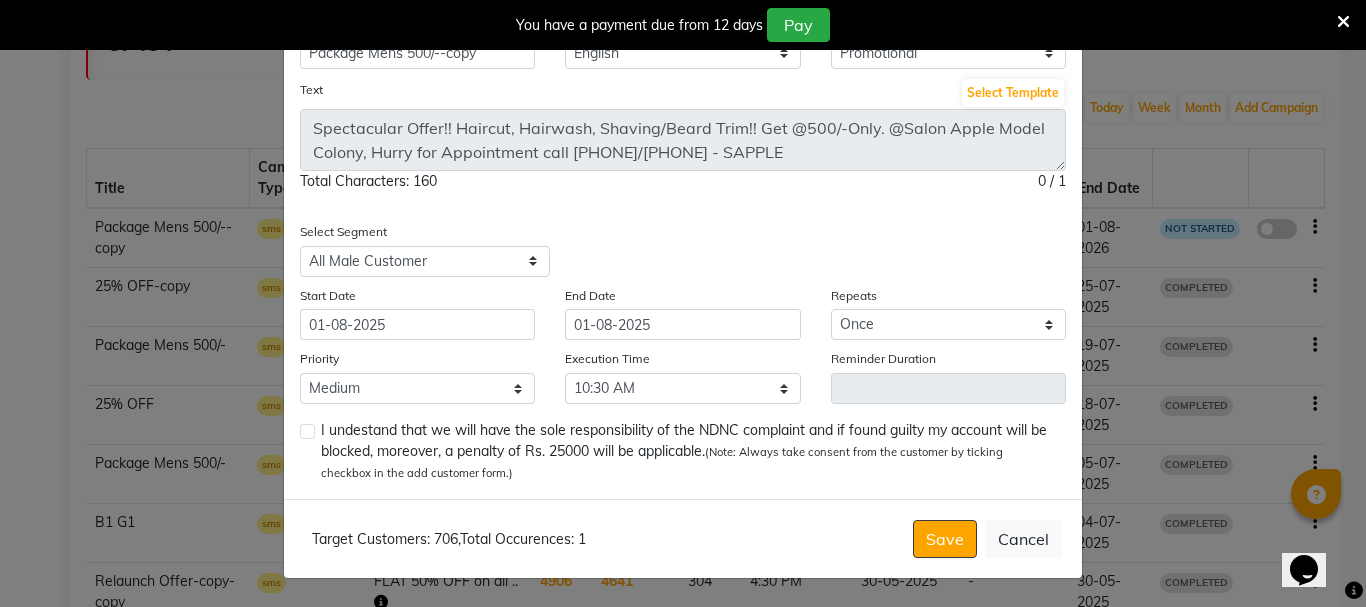 click 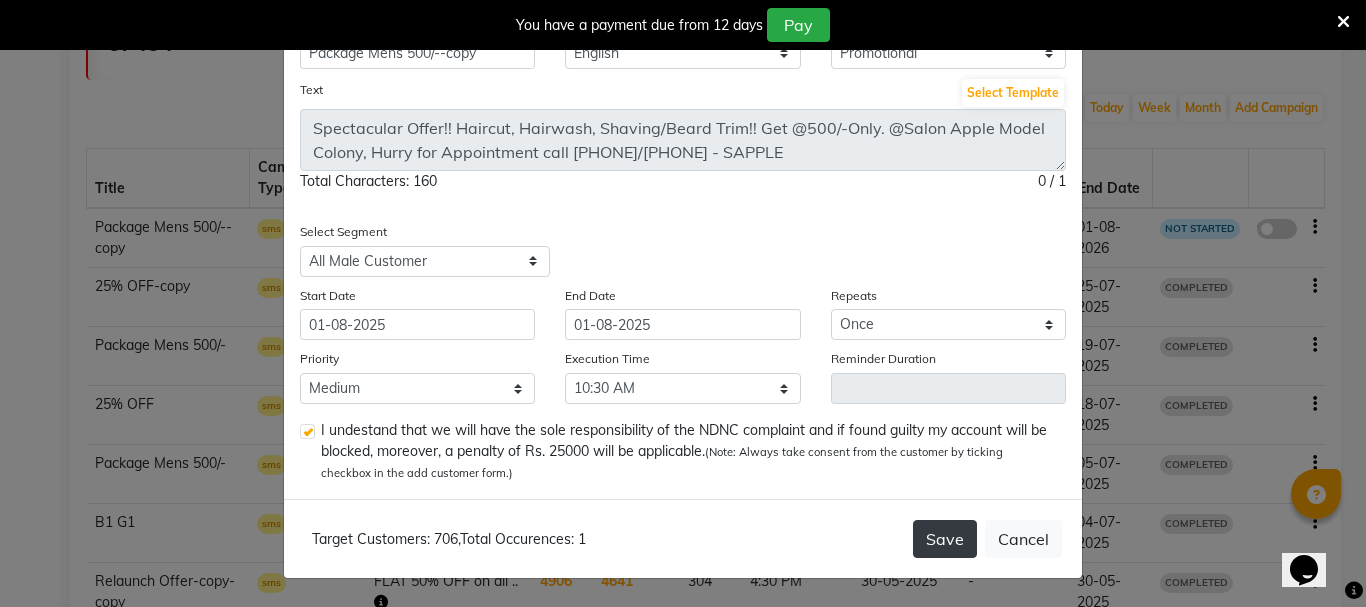 click on "Save" 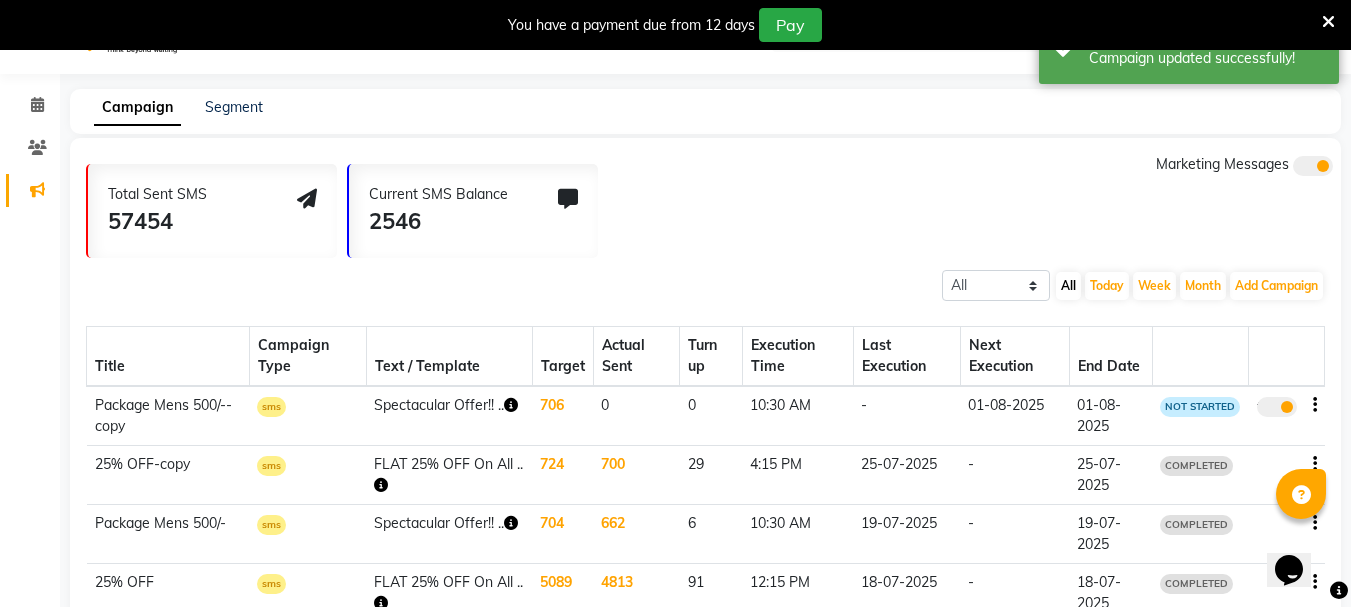 scroll, scrollTop: 0, scrollLeft: 0, axis: both 